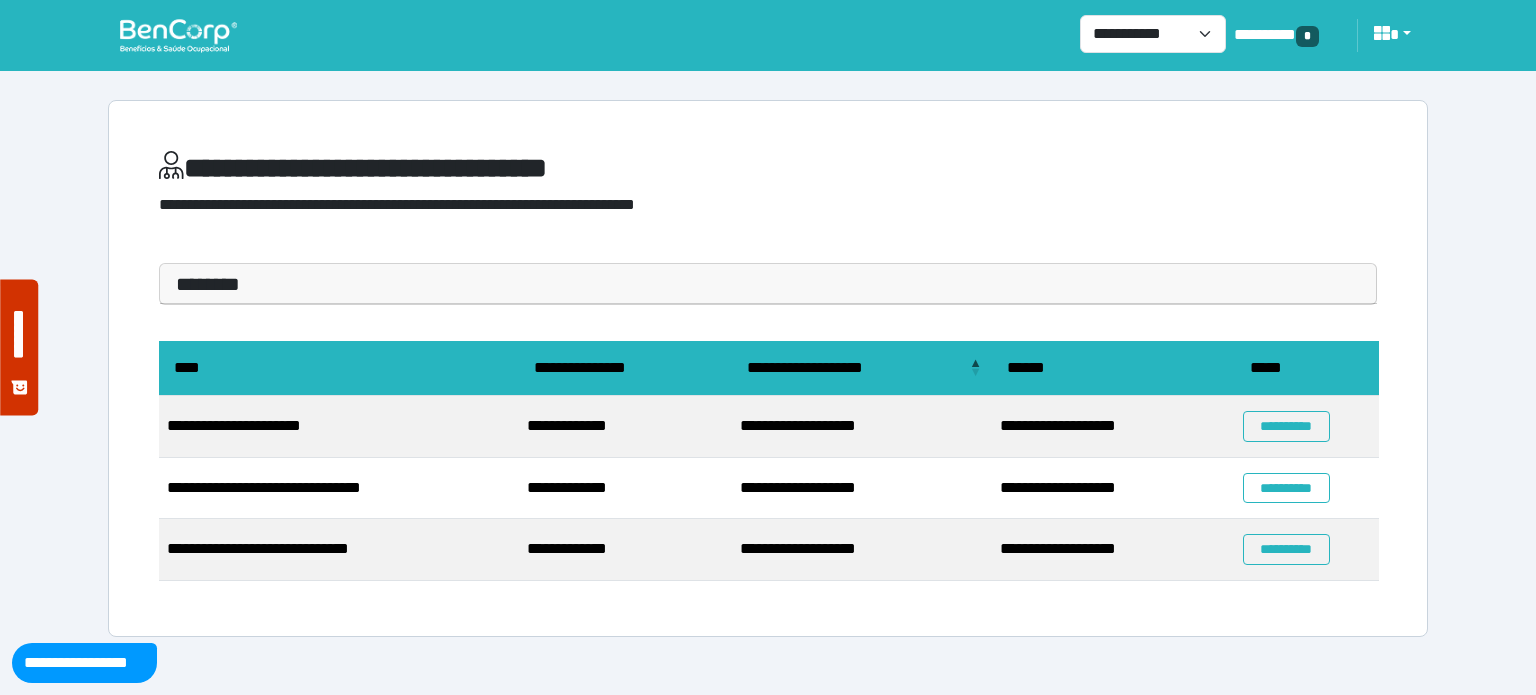 scroll, scrollTop: 0, scrollLeft: 0, axis: both 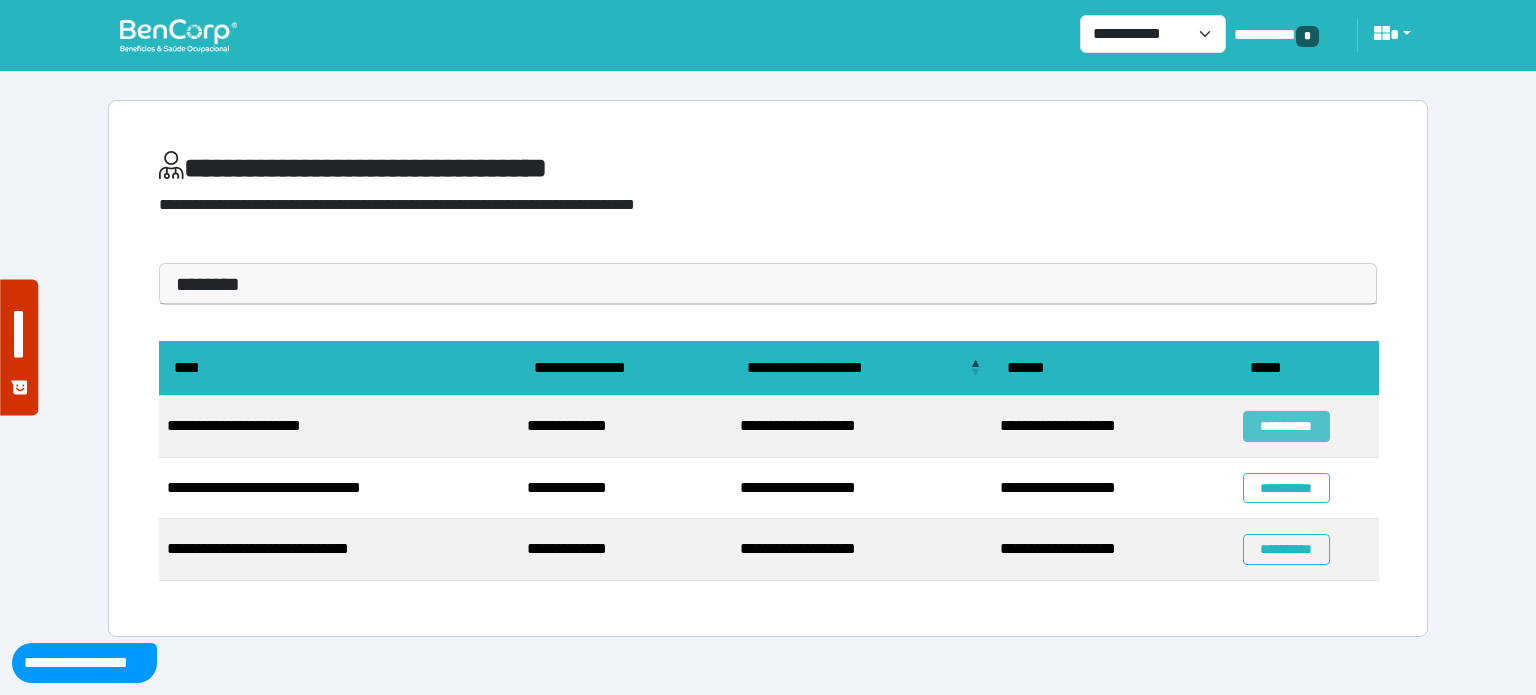 click on "**********" at bounding box center (1286, 426) 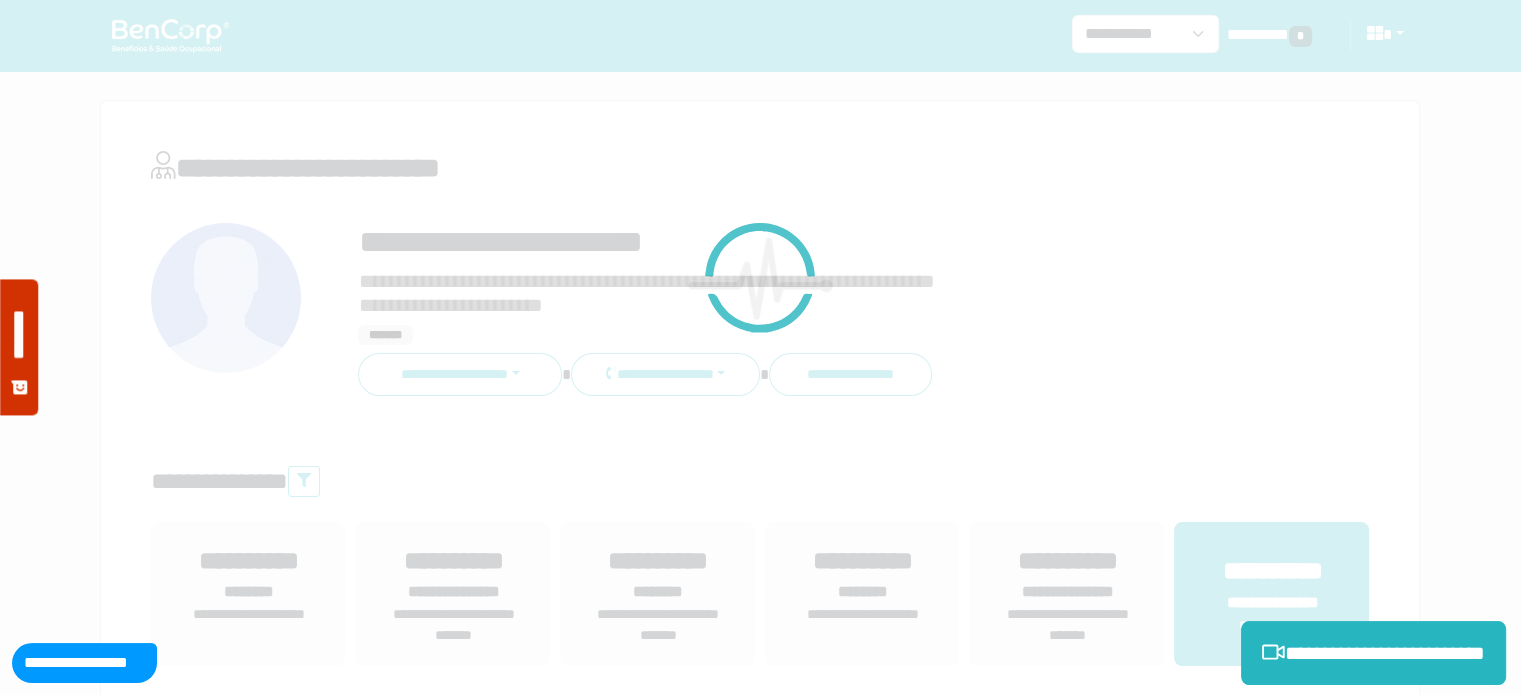 scroll, scrollTop: 0, scrollLeft: 0, axis: both 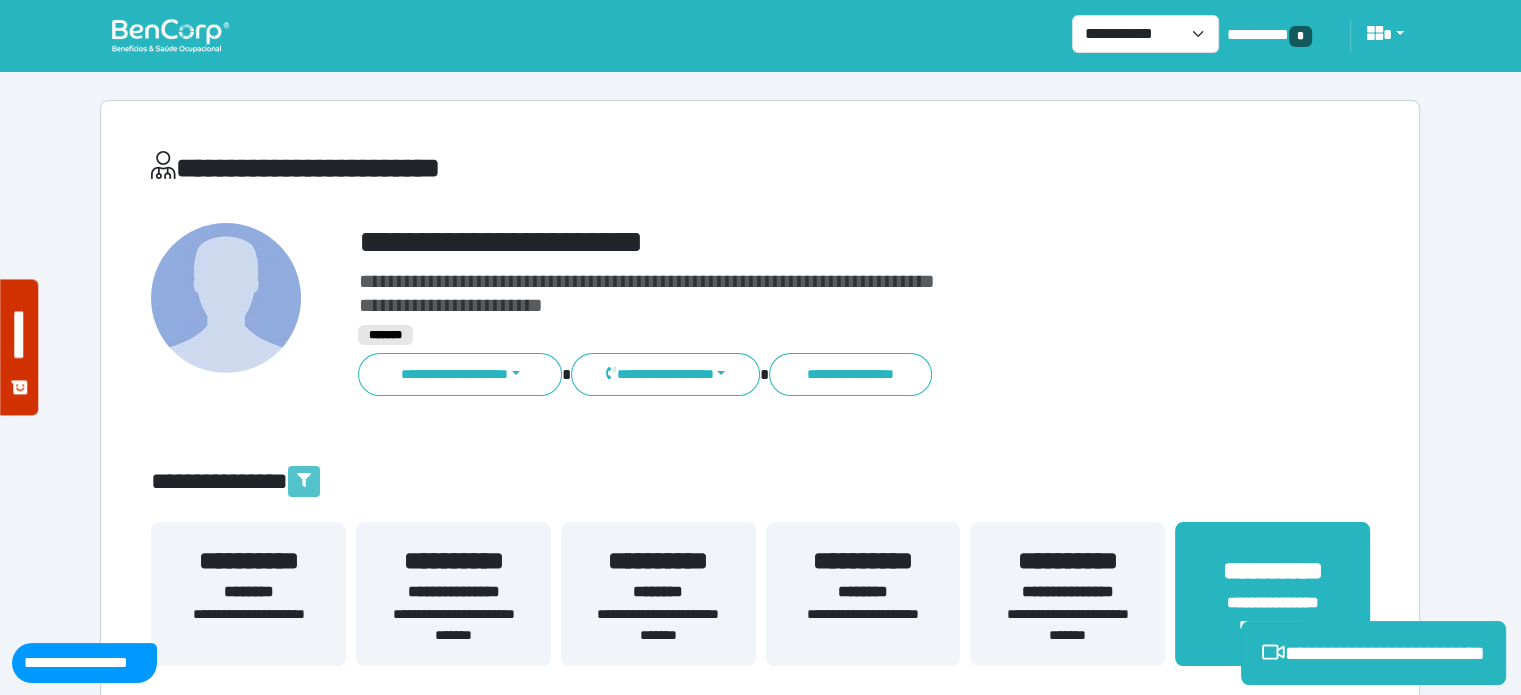 click at bounding box center (304, 481) 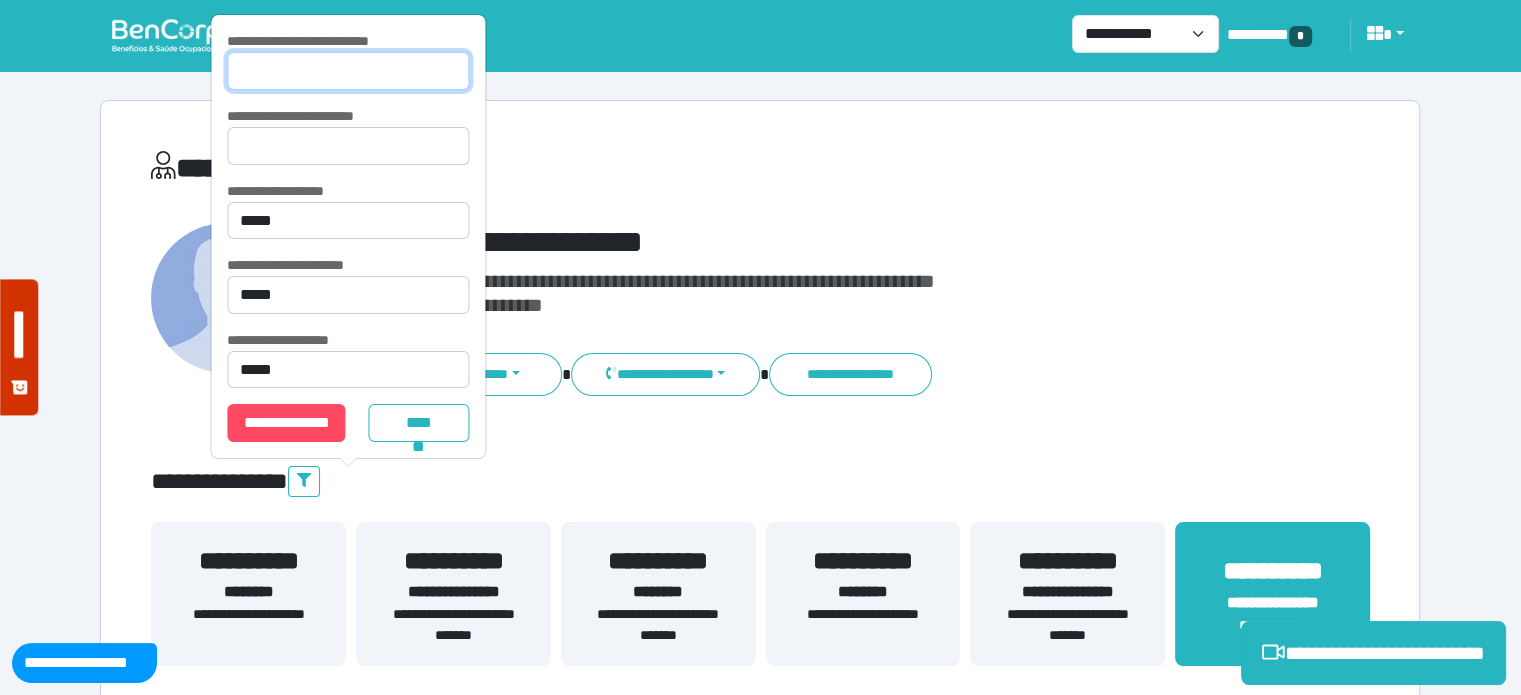 click at bounding box center (348, 71) 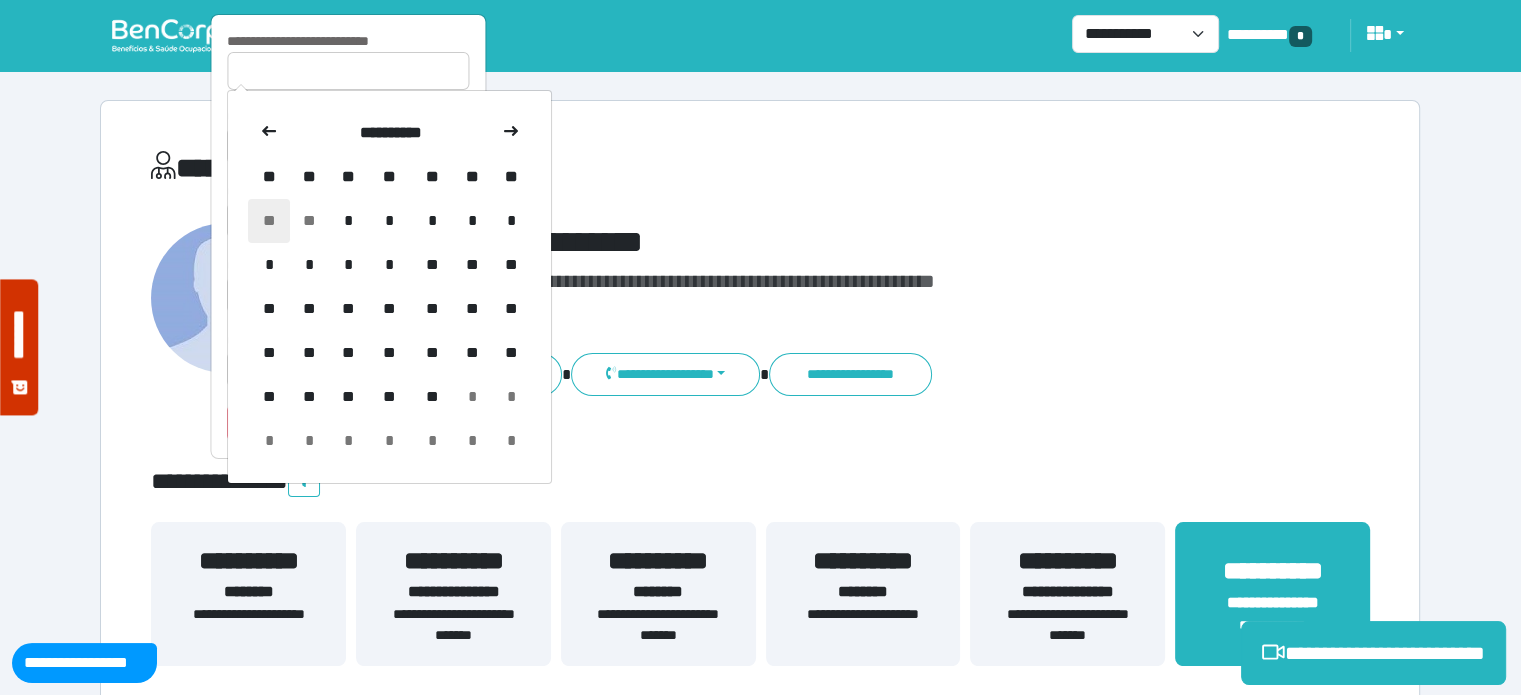 click on "**" at bounding box center (269, 221) 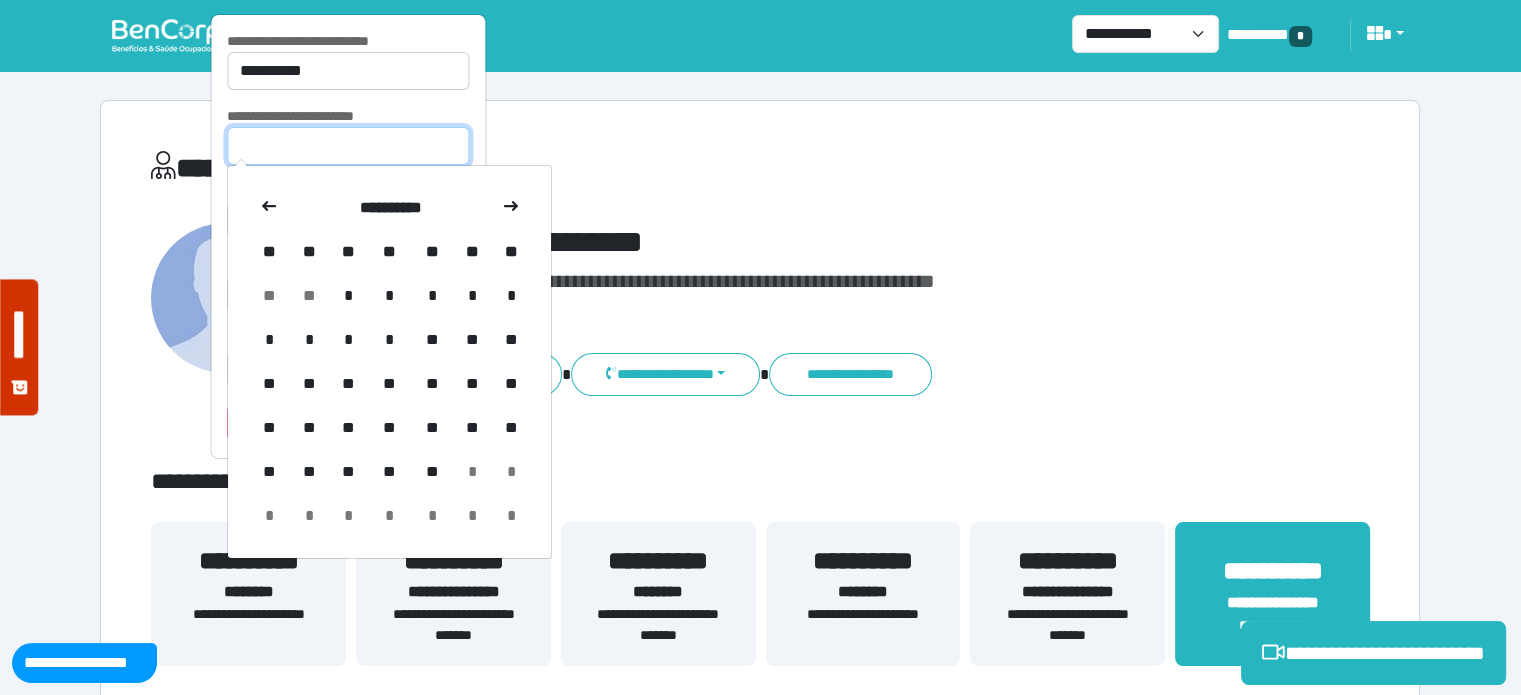 click at bounding box center [348, 146] 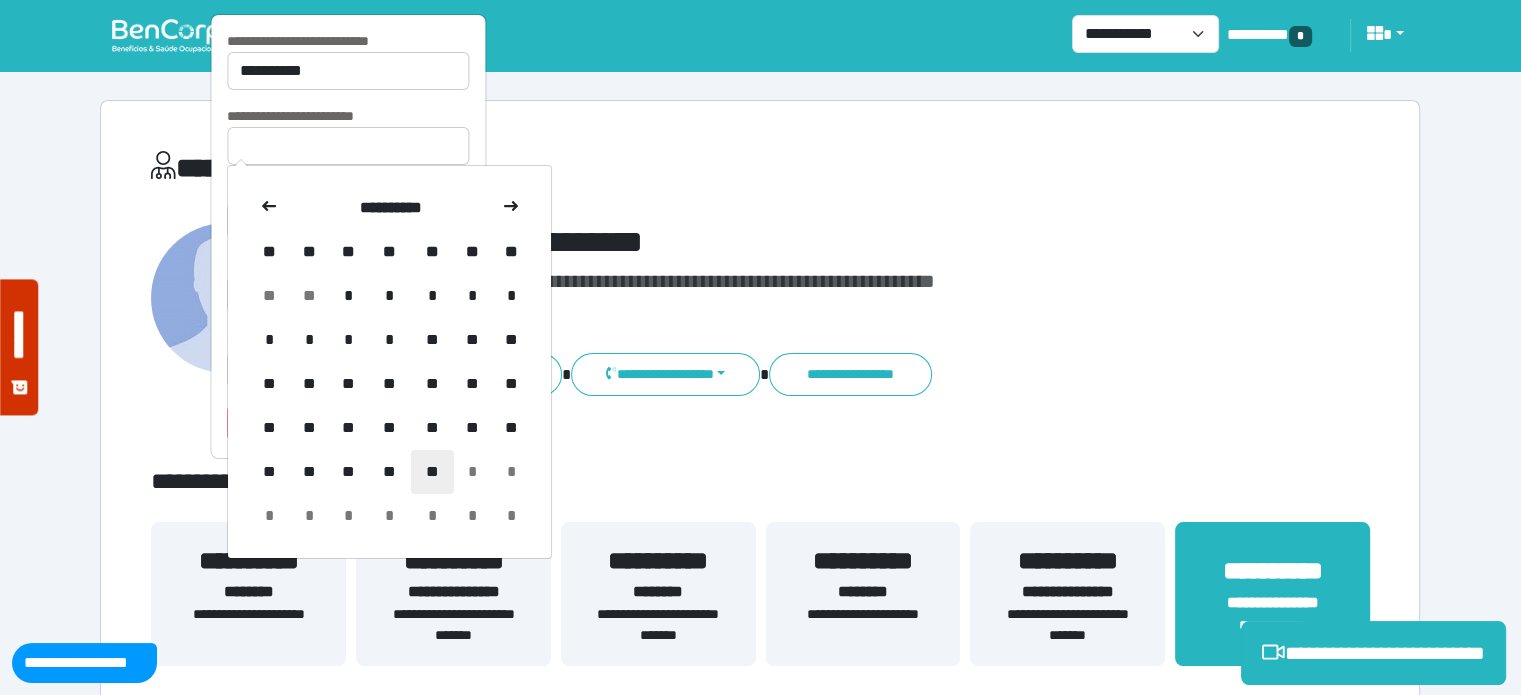 click on "**" at bounding box center (432, 472) 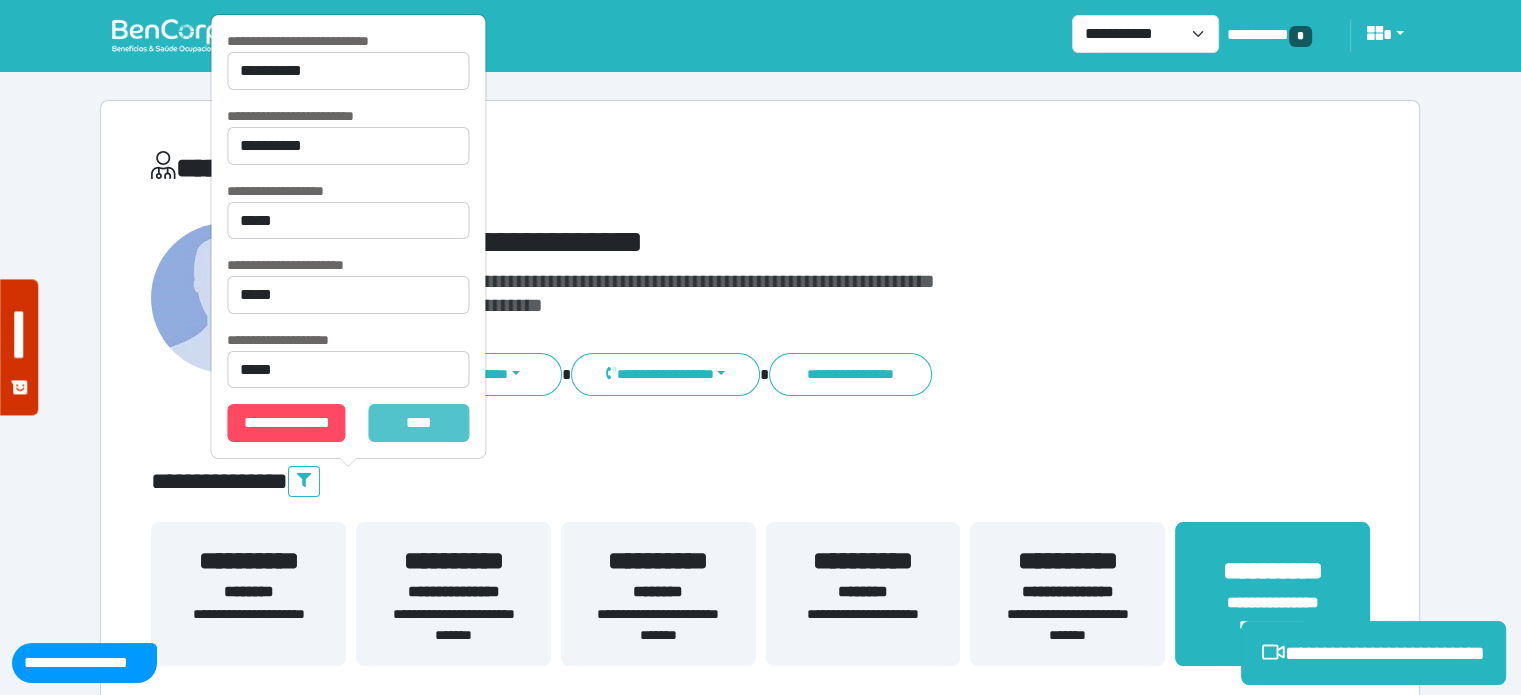 click on "*******" at bounding box center [419, 423] 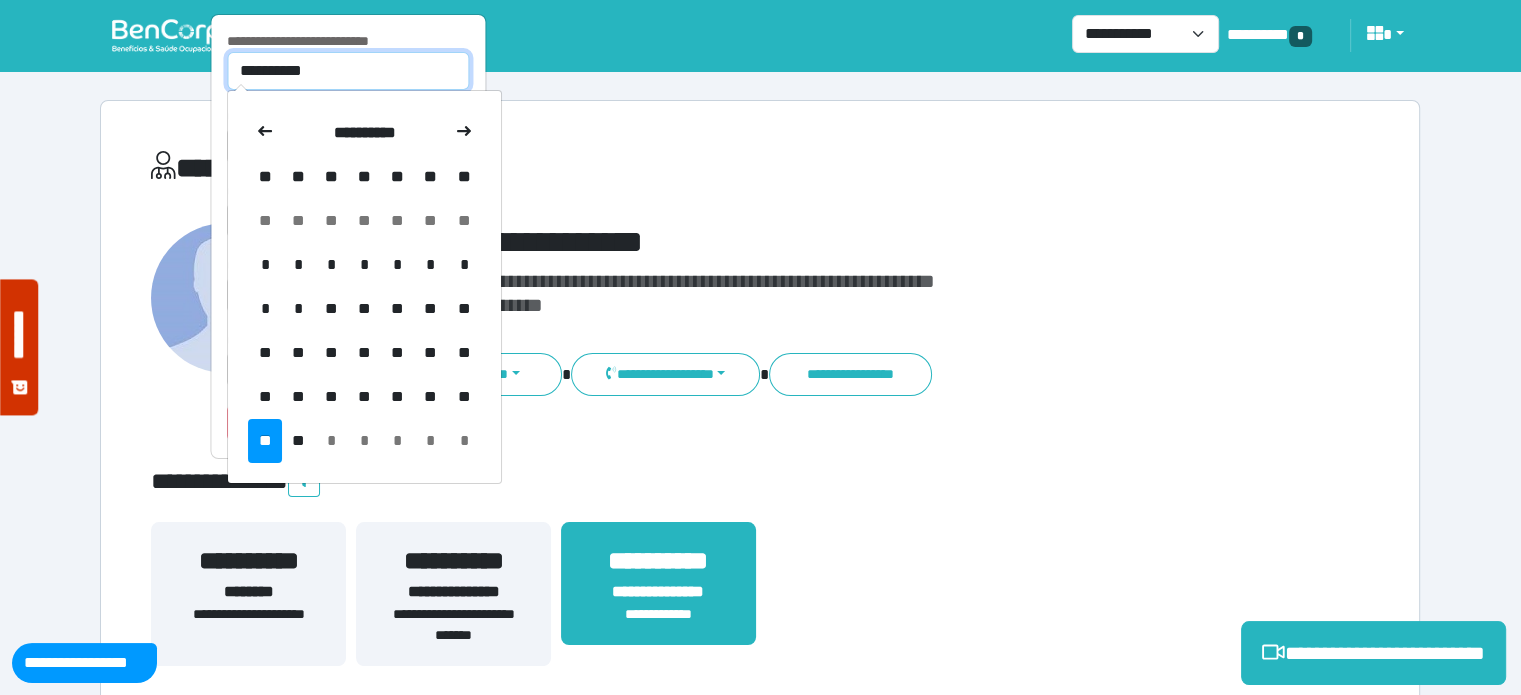 click on "**********" at bounding box center [348, 71] 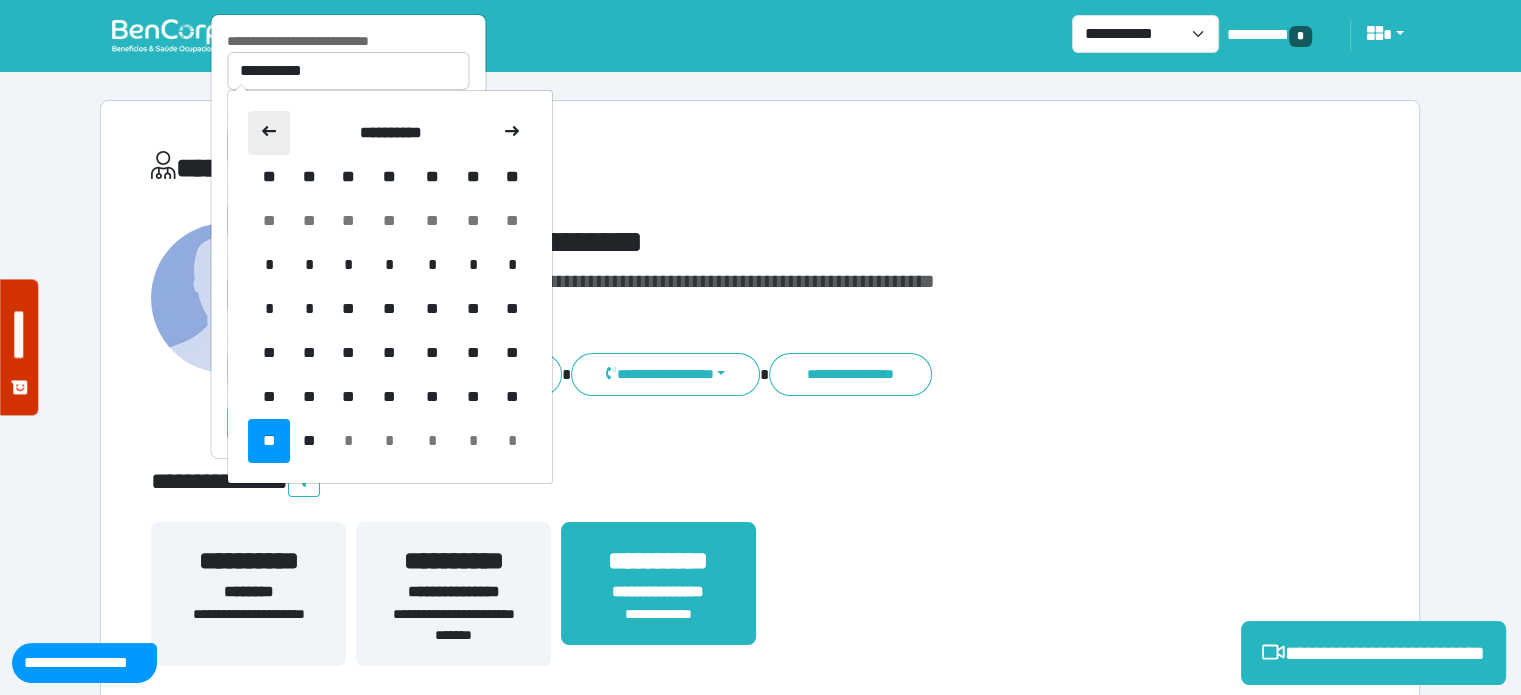 click at bounding box center [269, 133] 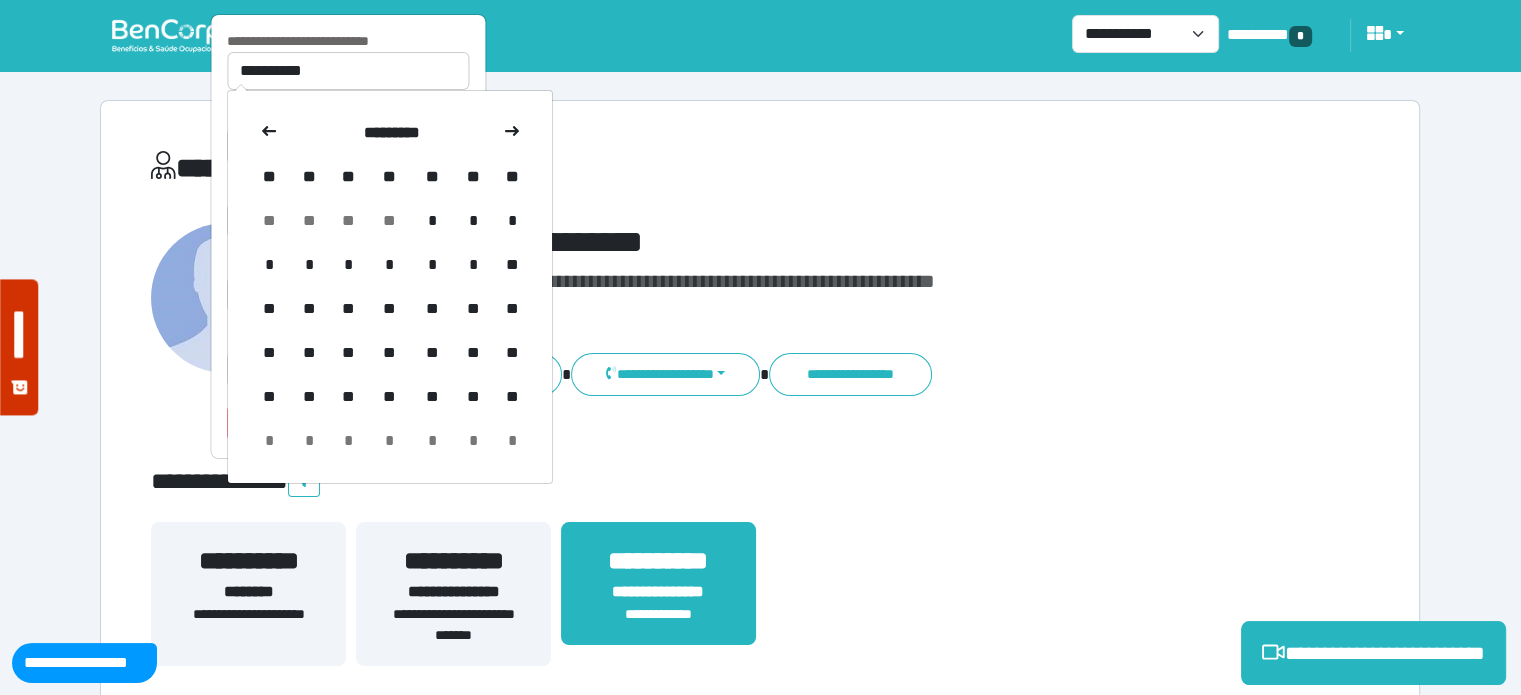 click at bounding box center (269, 133) 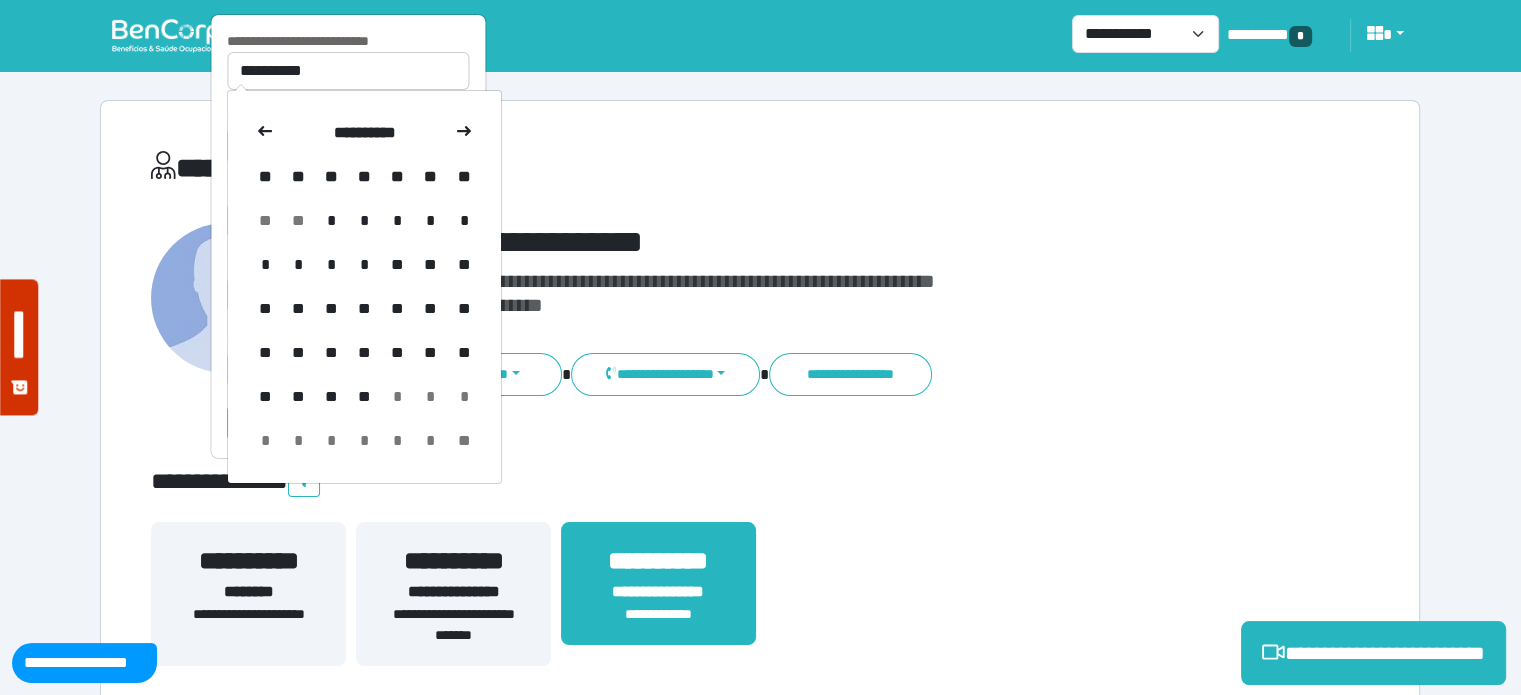 click at bounding box center [265, 133] 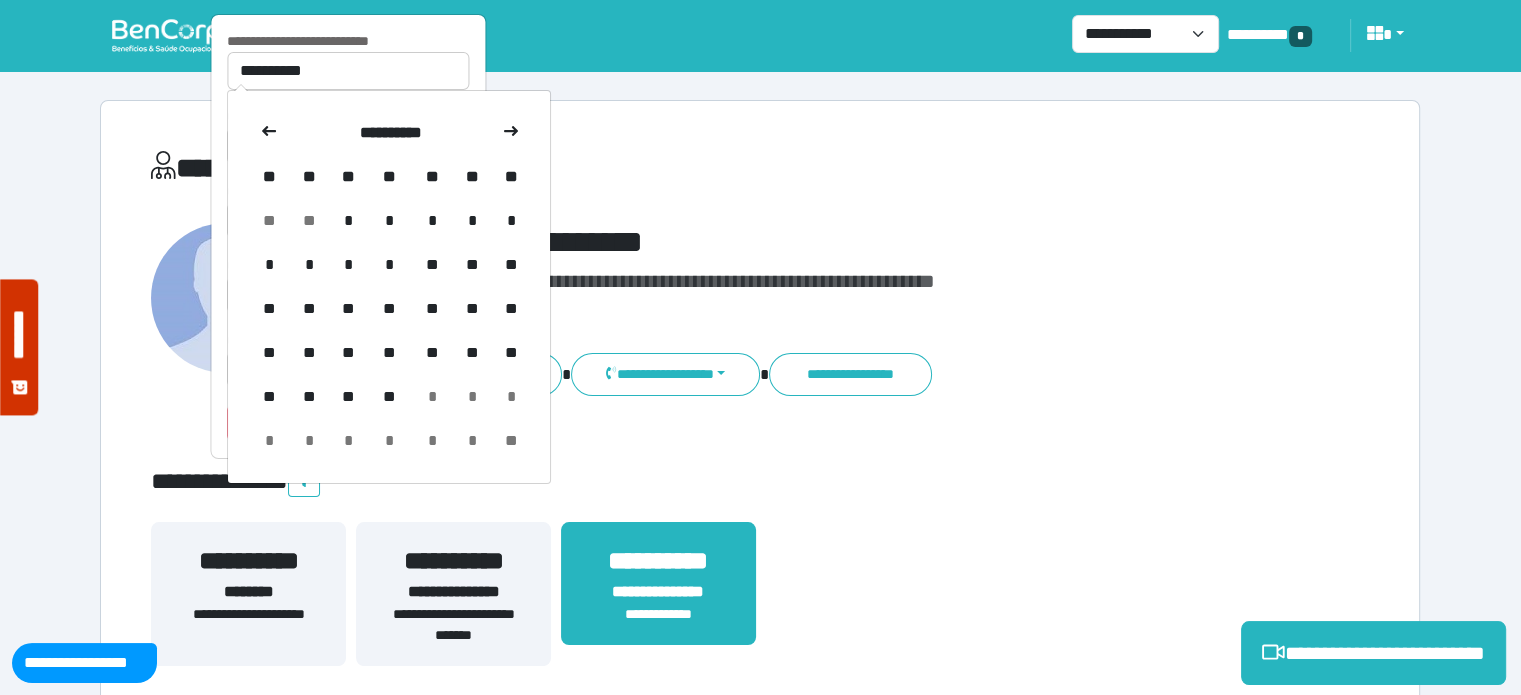 click at bounding box center (269, 133) 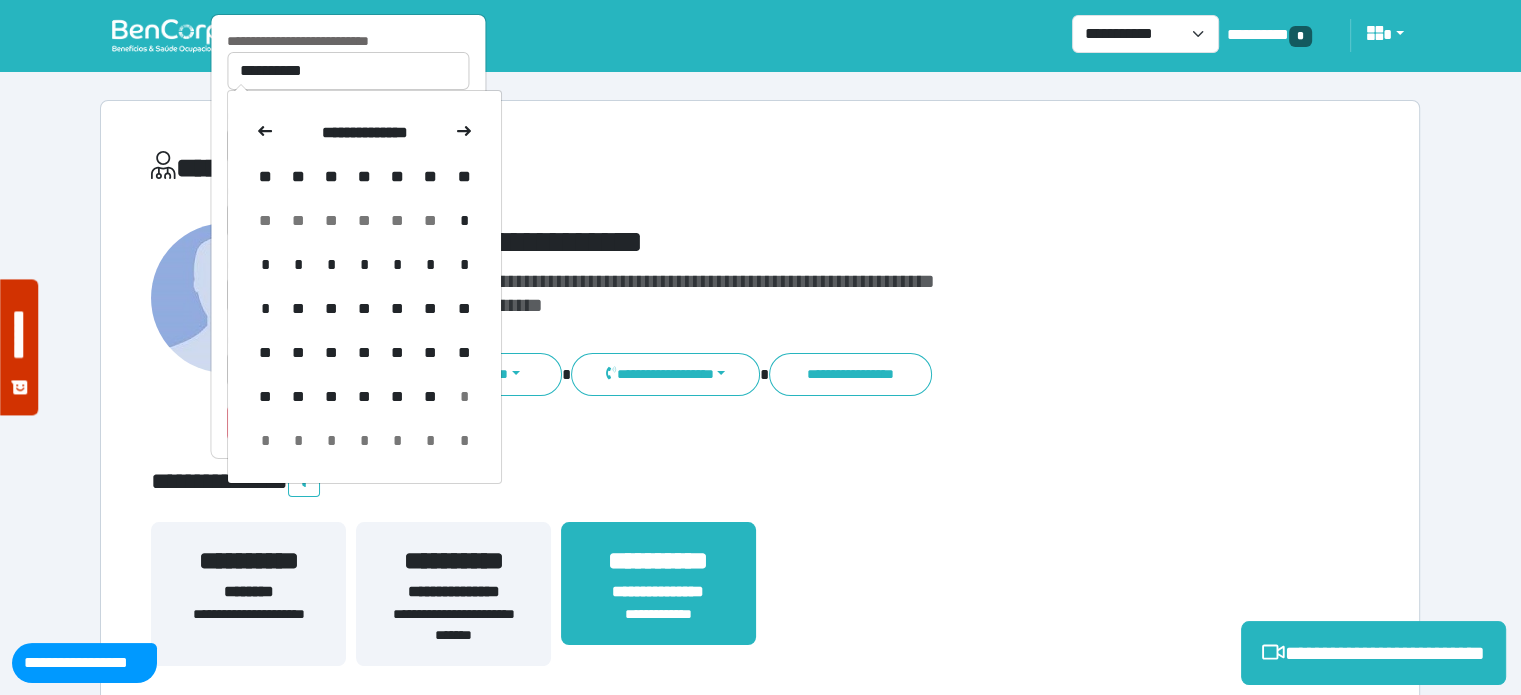 click at bounding box center [265, 133] 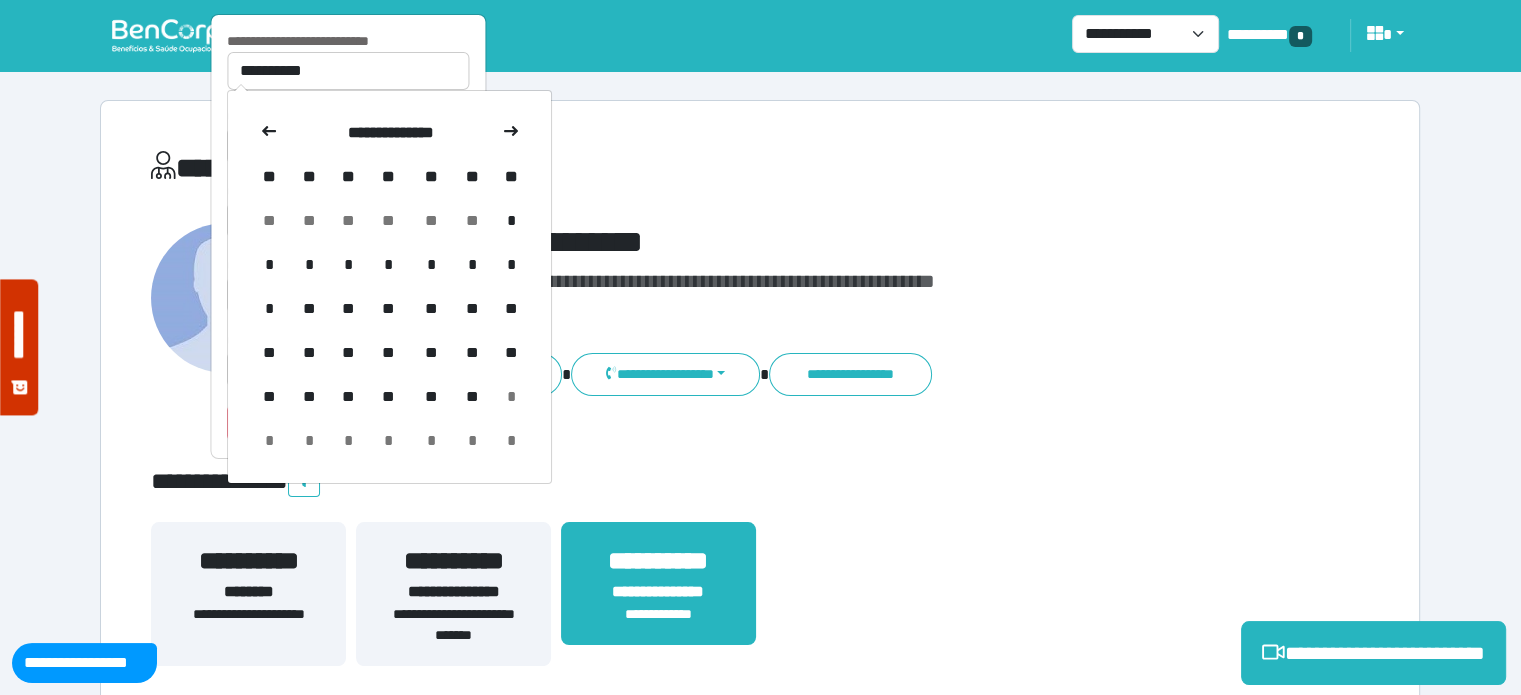 click at bounding box center [269, 133] 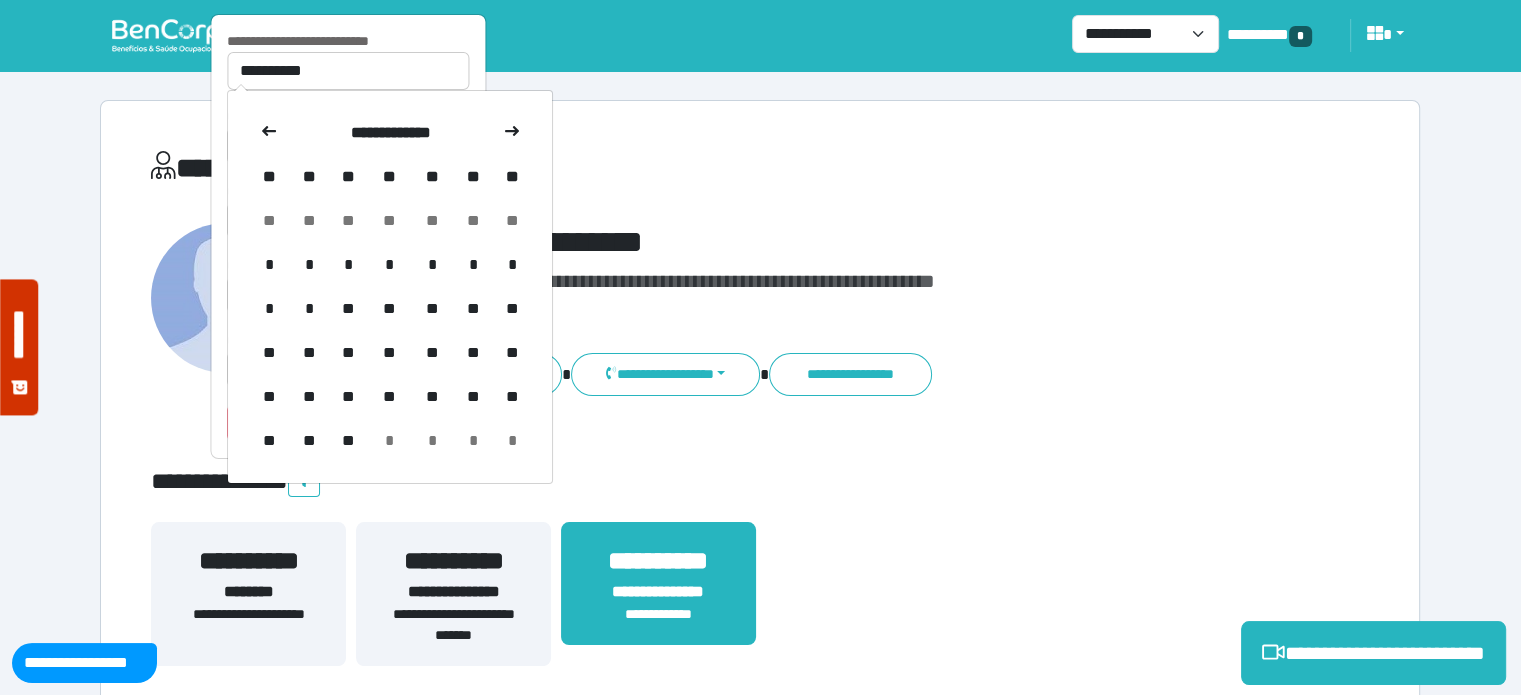 click at bounding box center (269, 133) 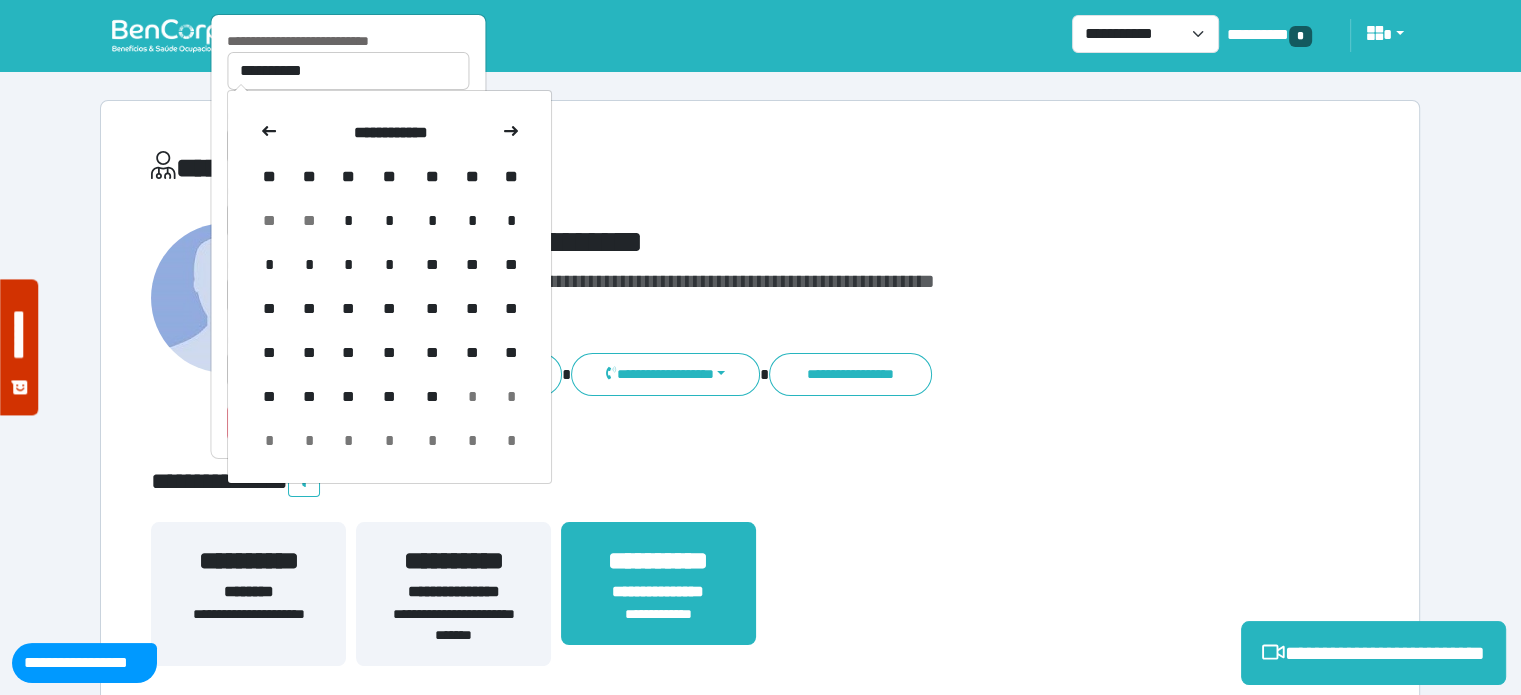 click at bounding box center (269, 133) 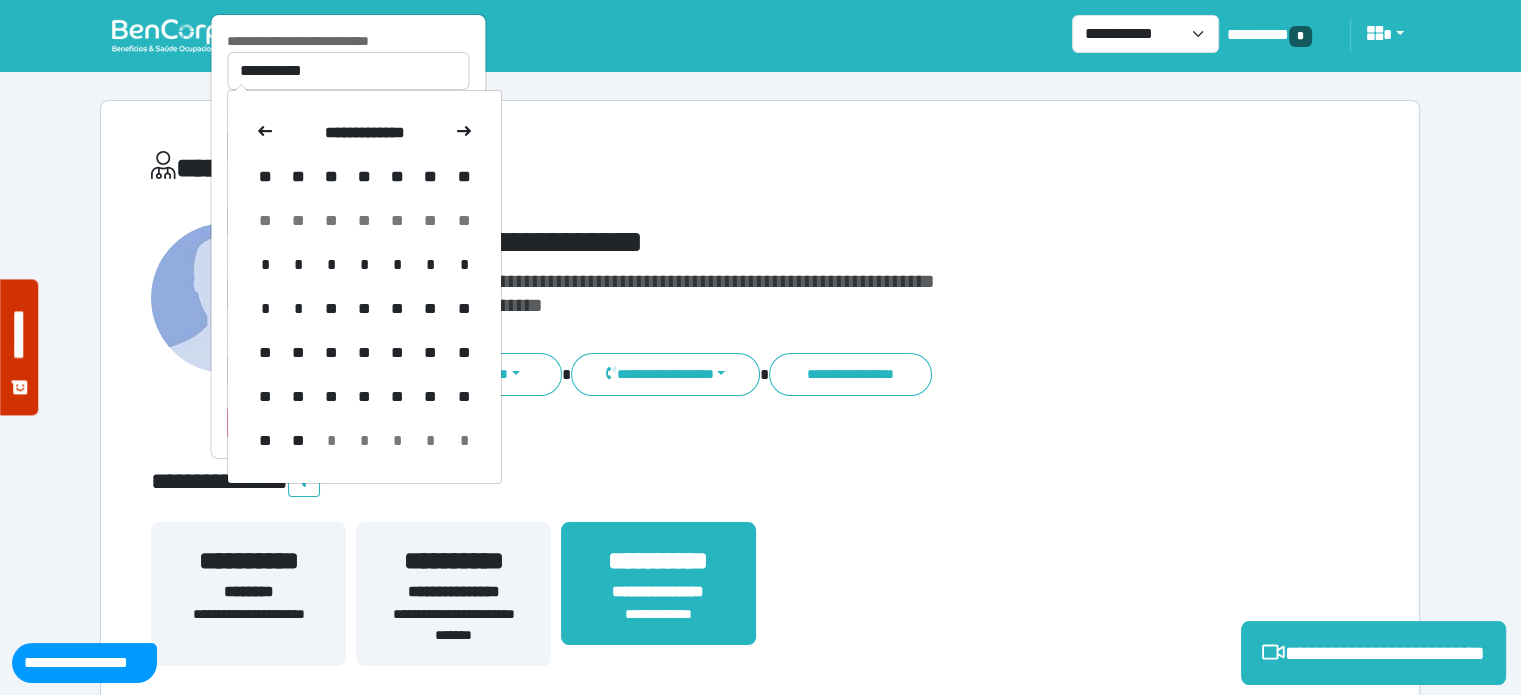 click at bounding box center (265, 133) 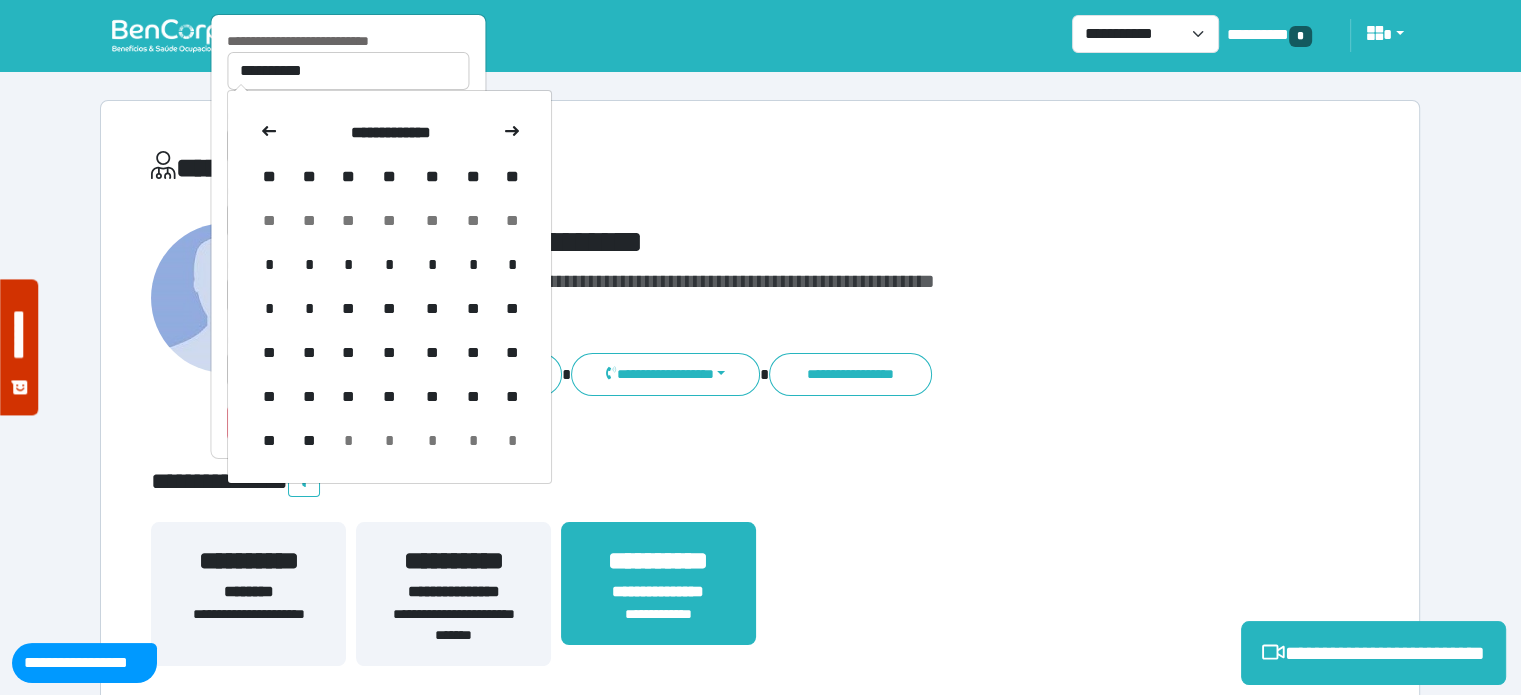 click at bounding box center [269, 133] 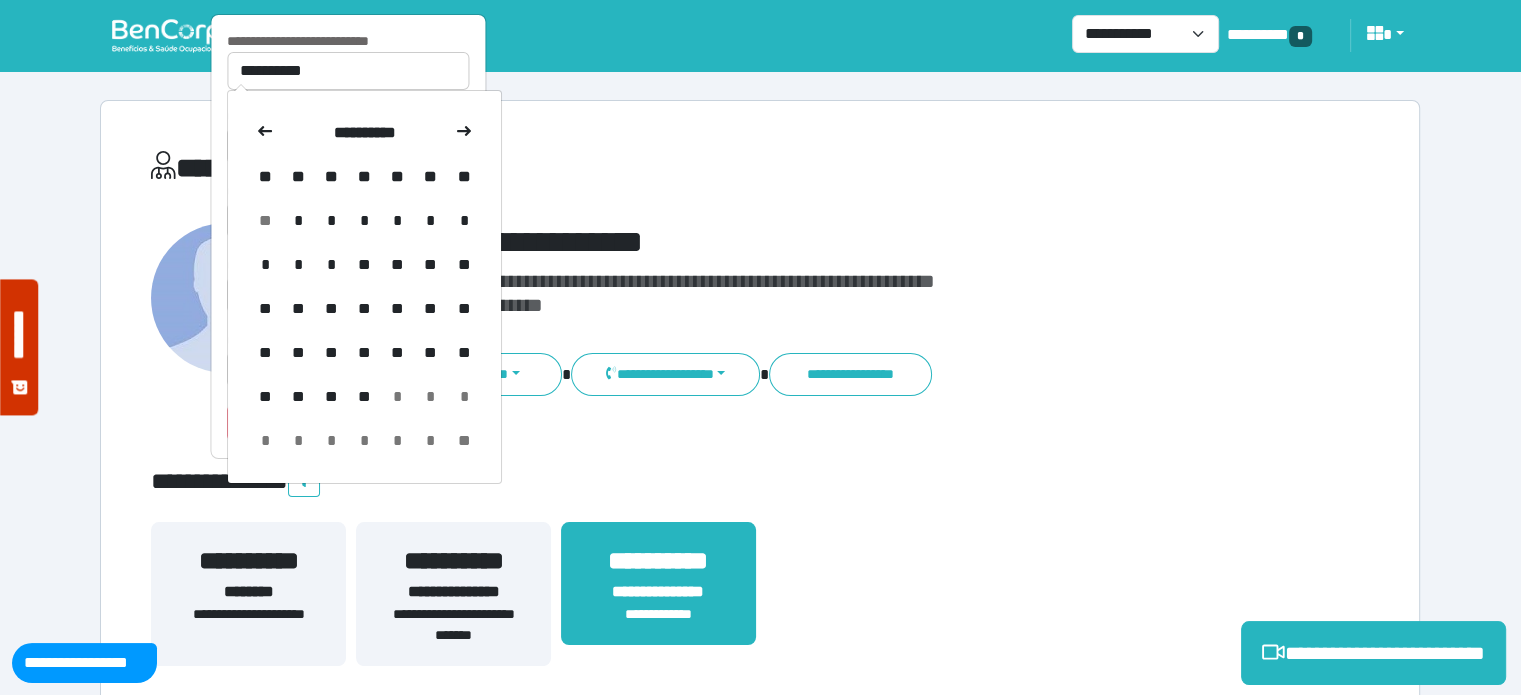 click at bounding box center (265, 133) 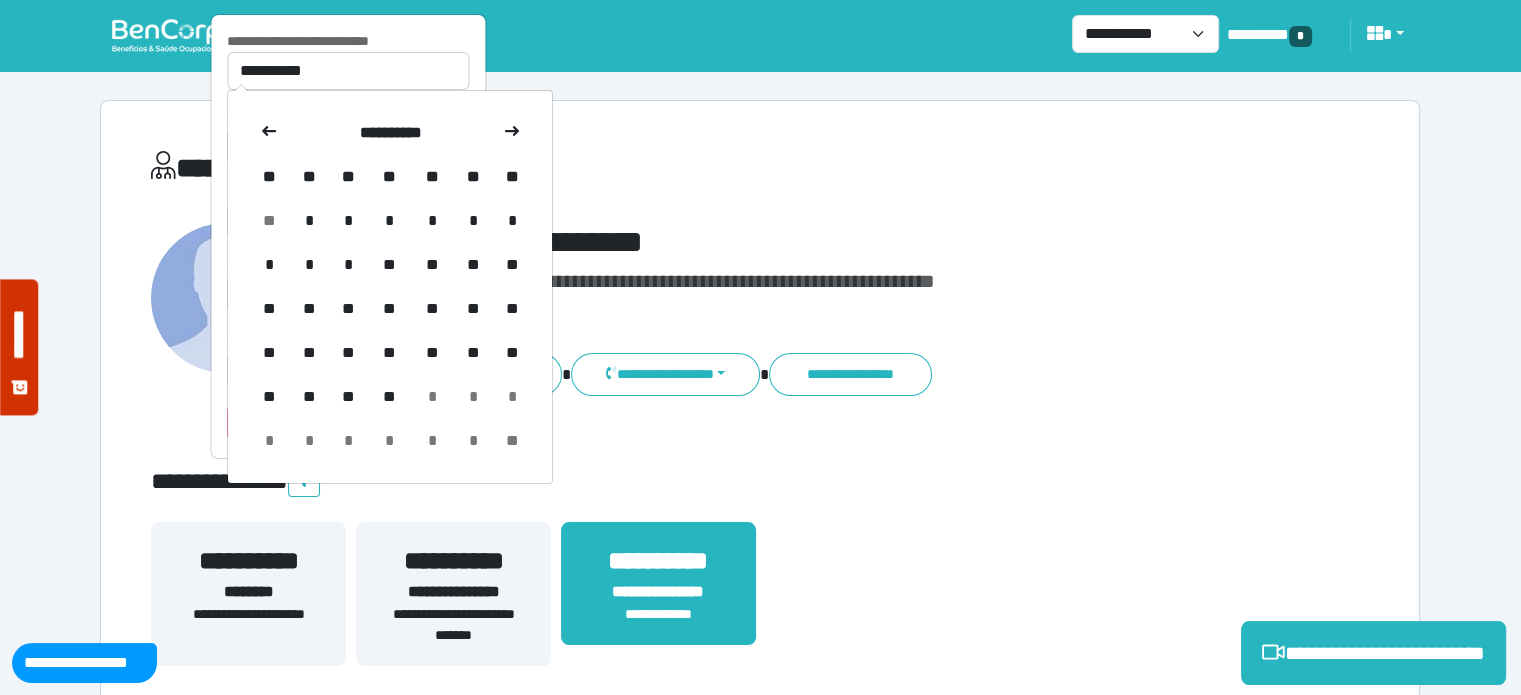 click at bounding box center (269, 133) 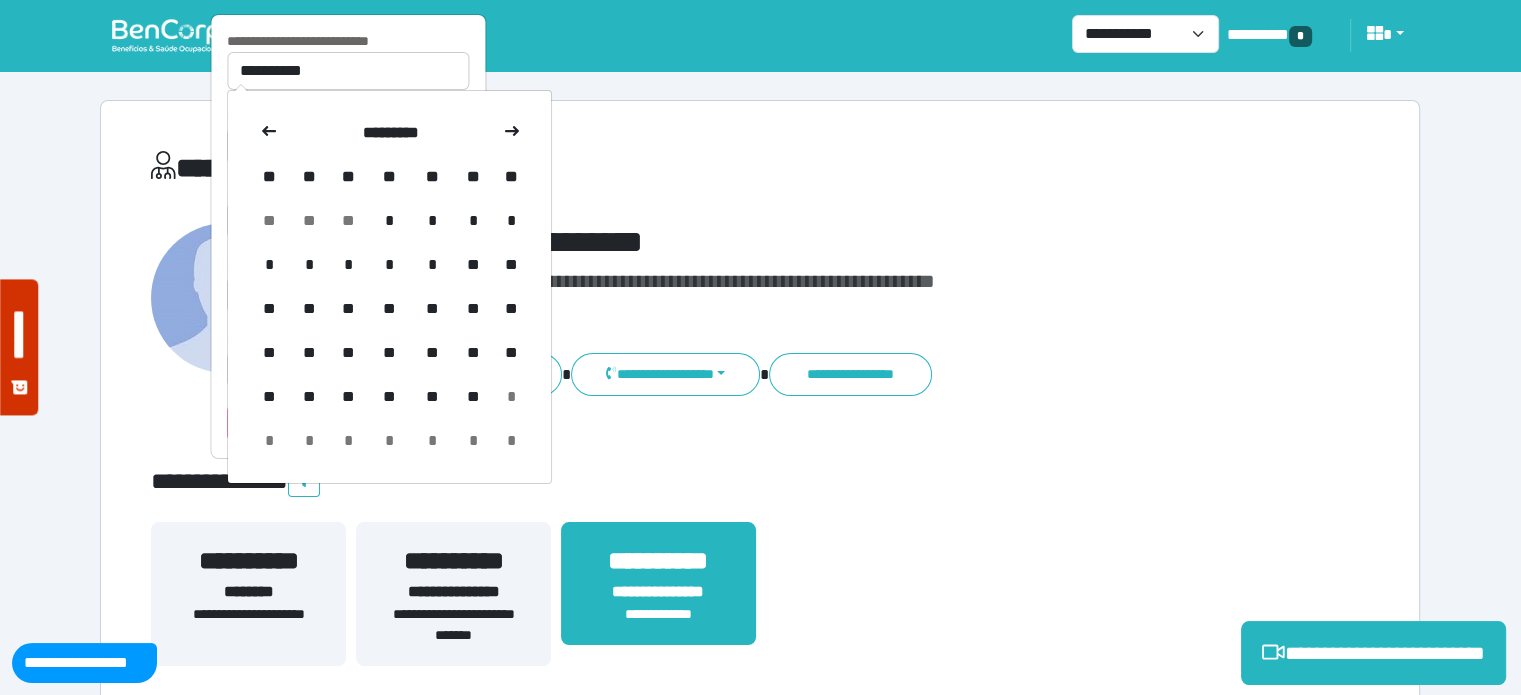 click at bounding box center (269, 133) 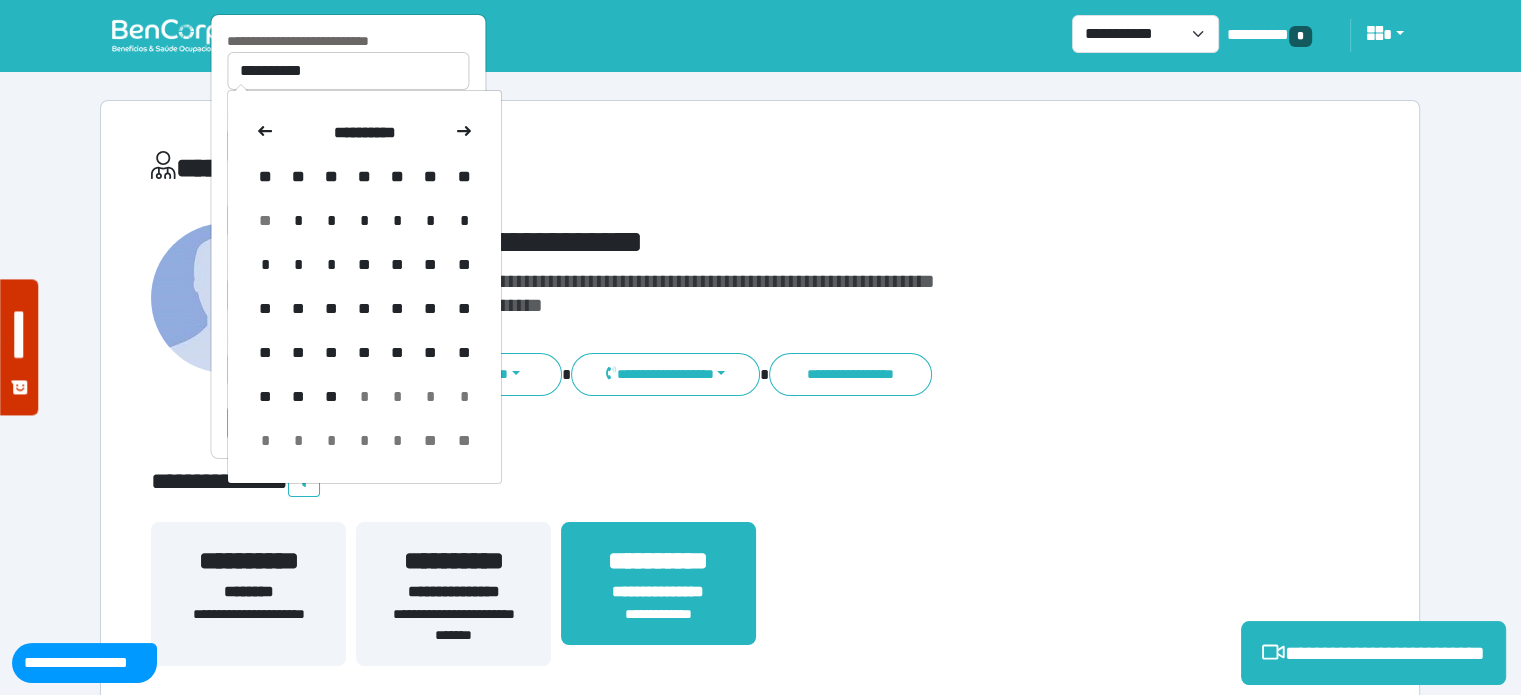 click at bounding box center [265, 133] 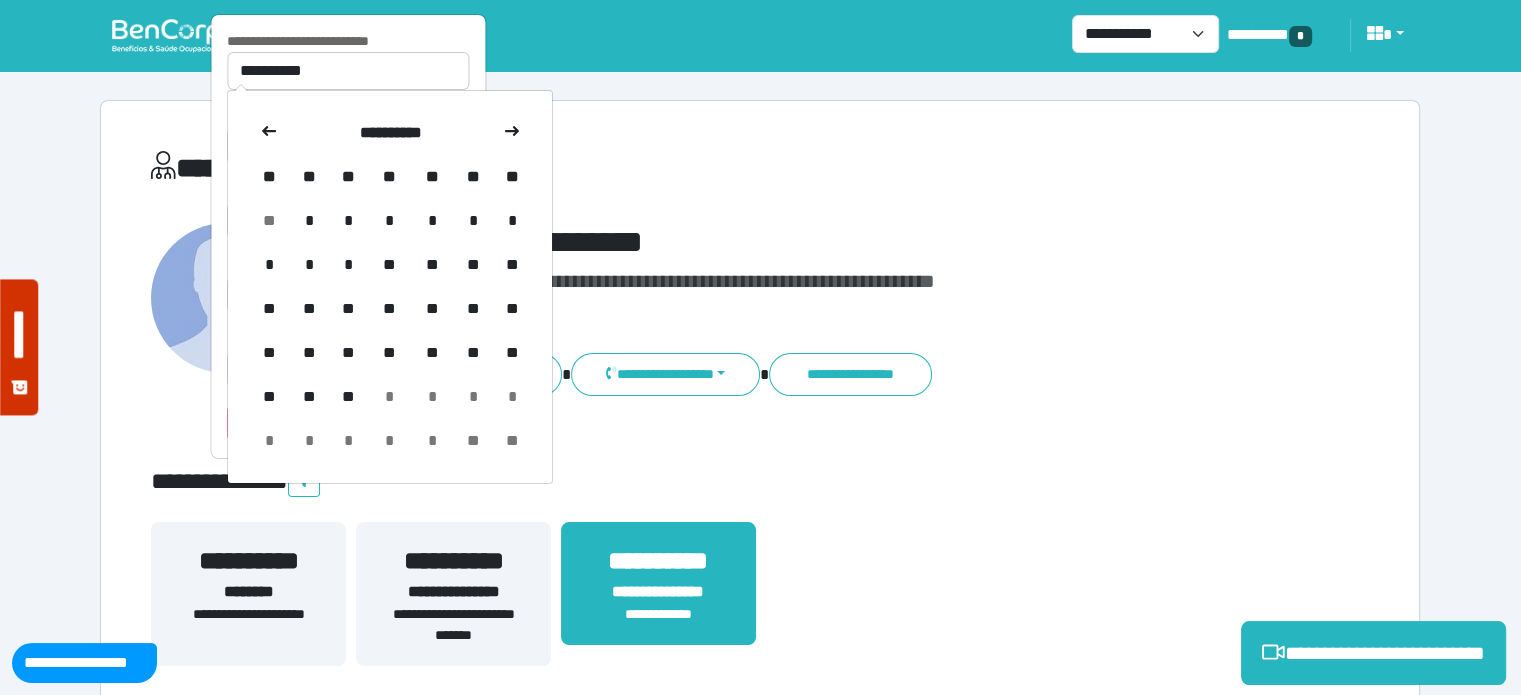click at bounding box center (269, 133) 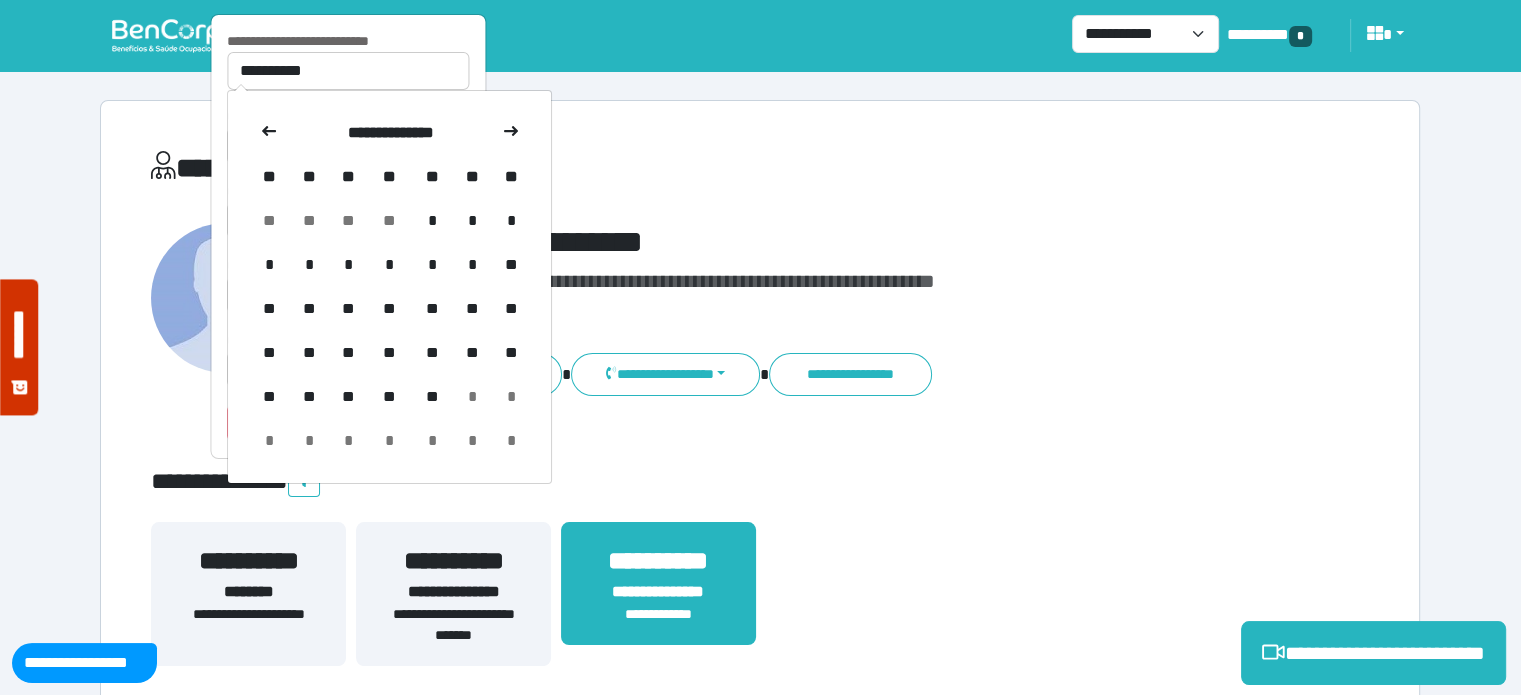 click at bounding box center (269, 133) 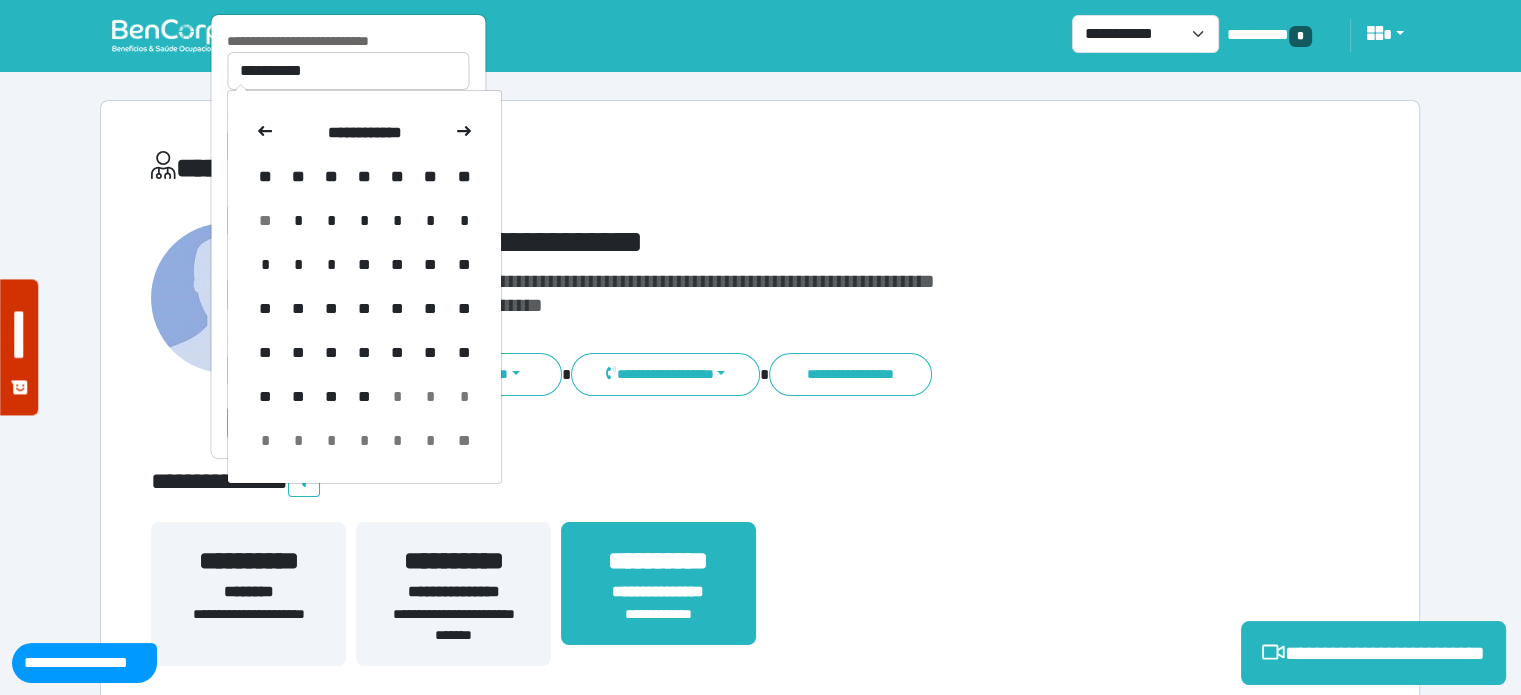 click at bounding box center (265, 133) 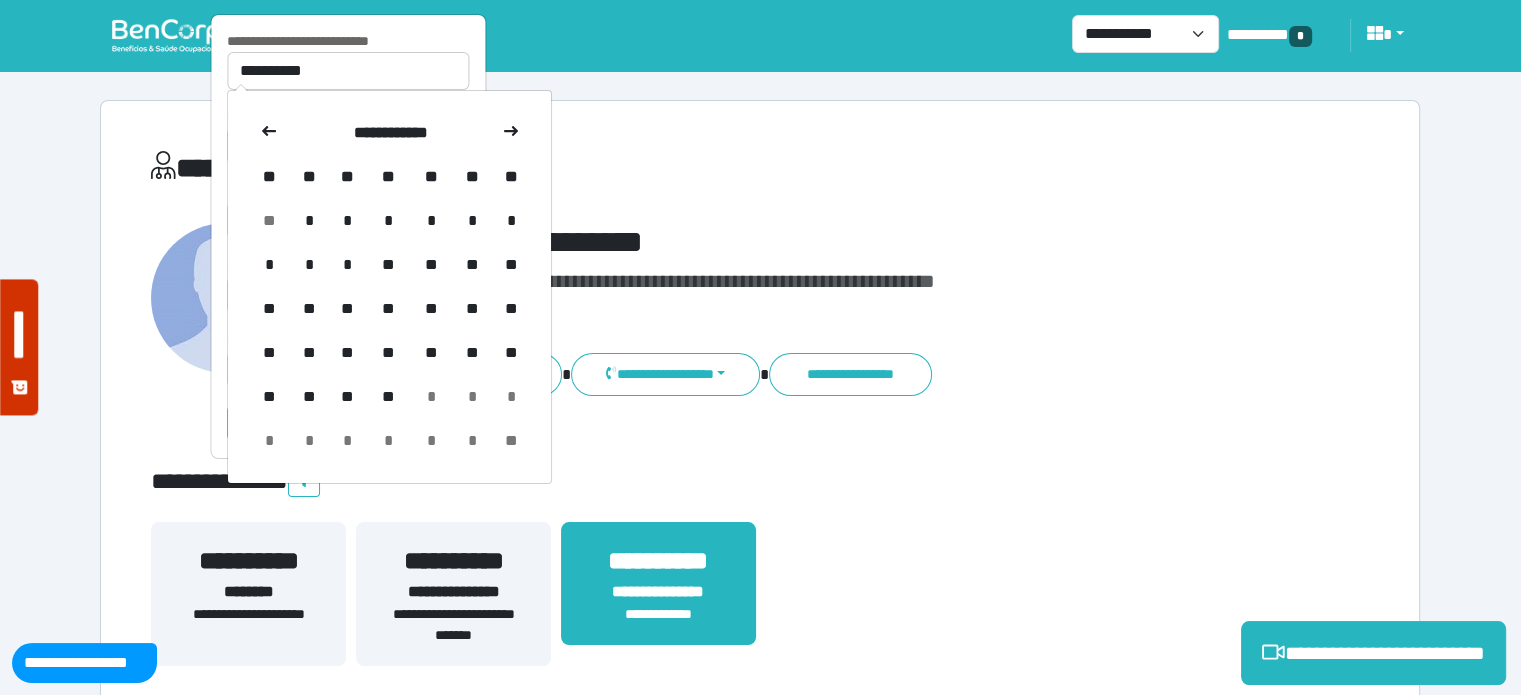 click at bounding box center [269, 133] 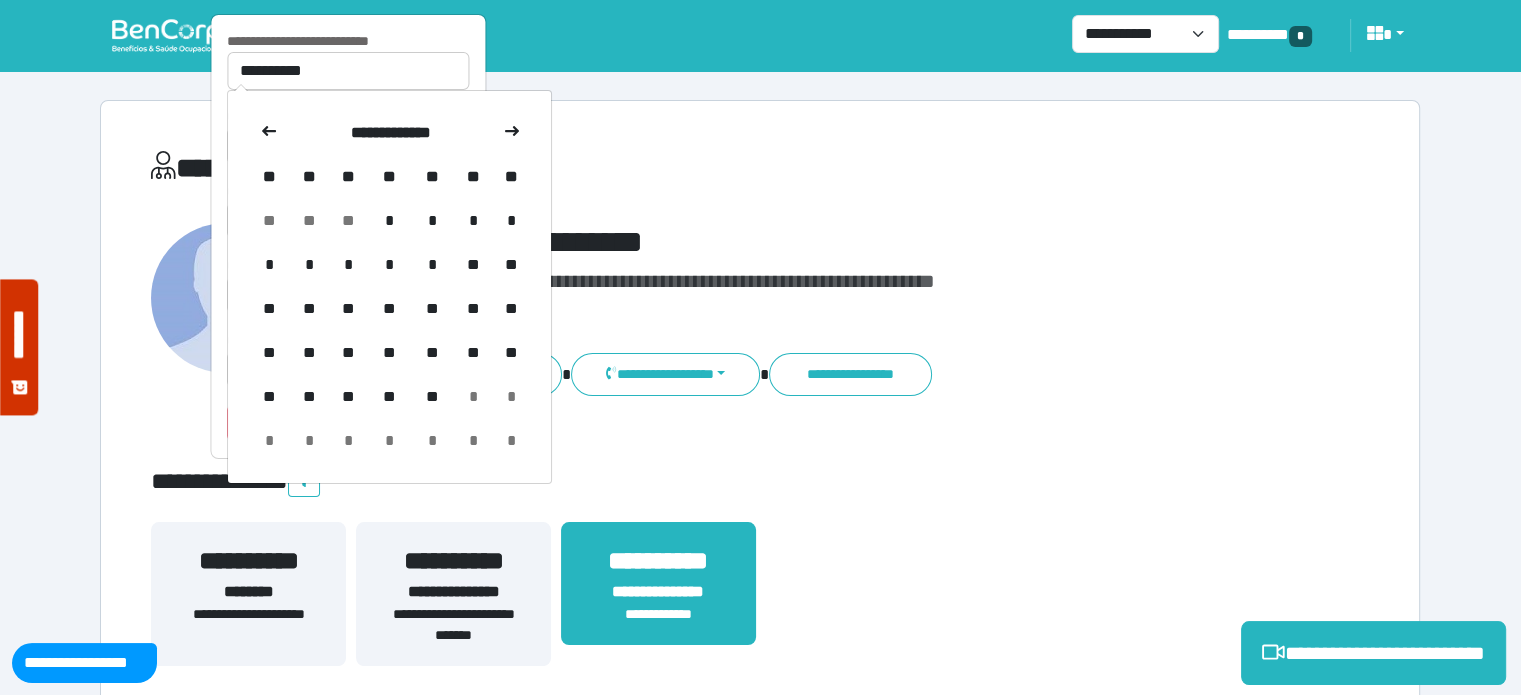 click at bounding box center [269, 133] 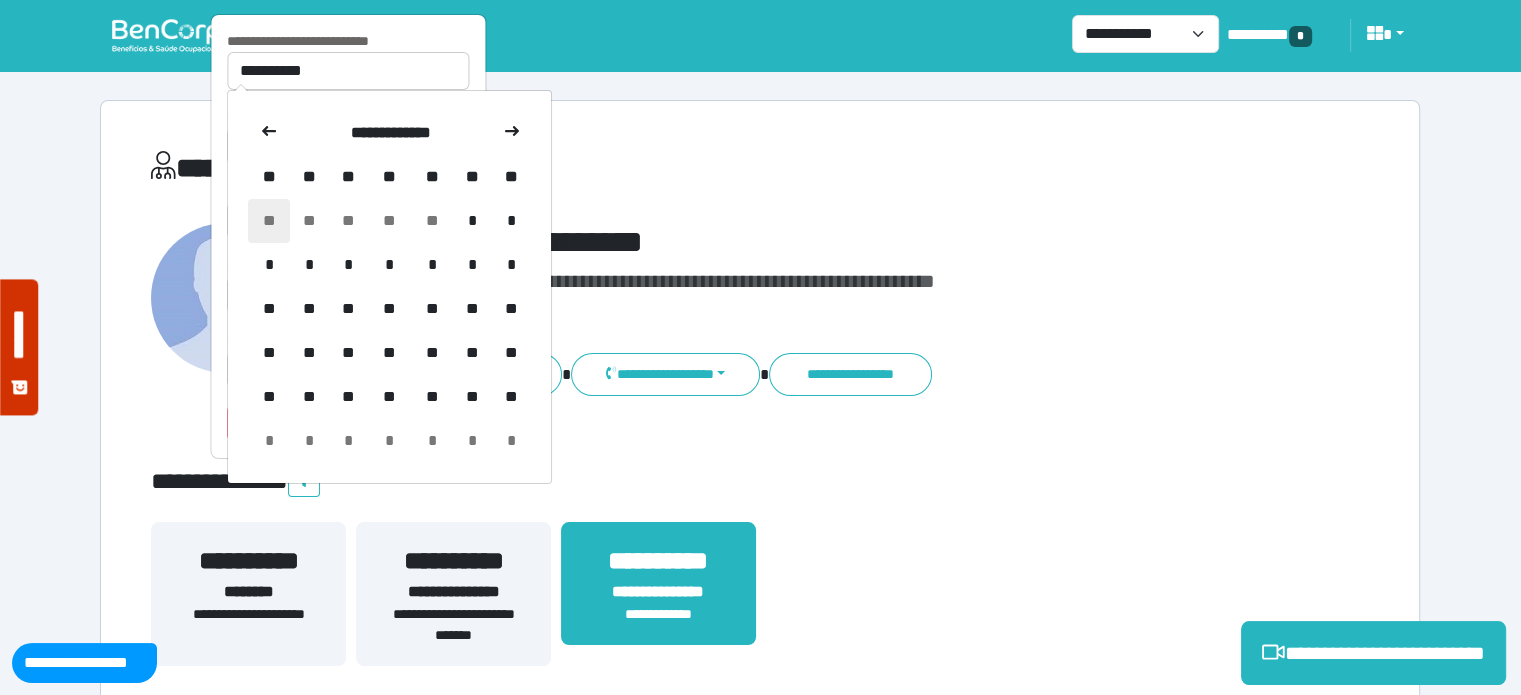click on "**" at bounding box center (269, 221) 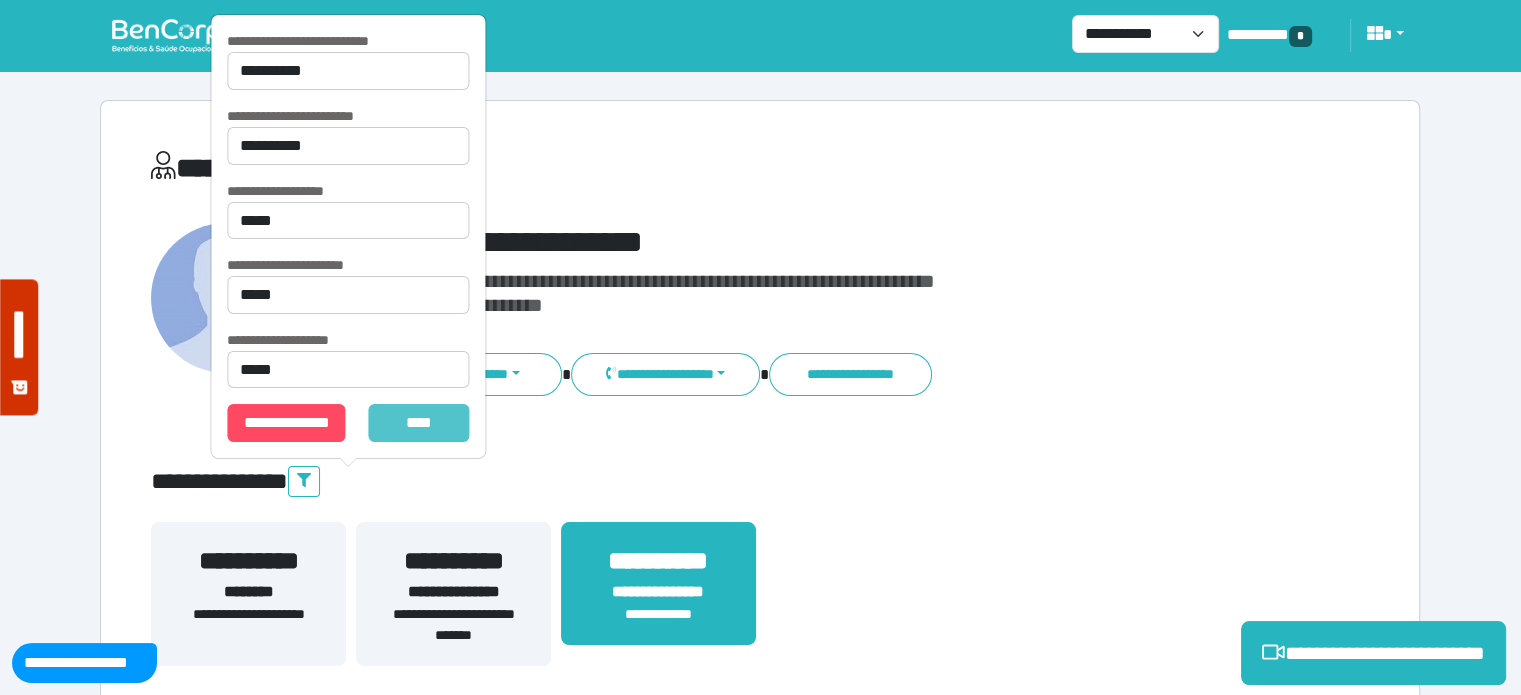 click on "*******" at bounding box center [419, 423] 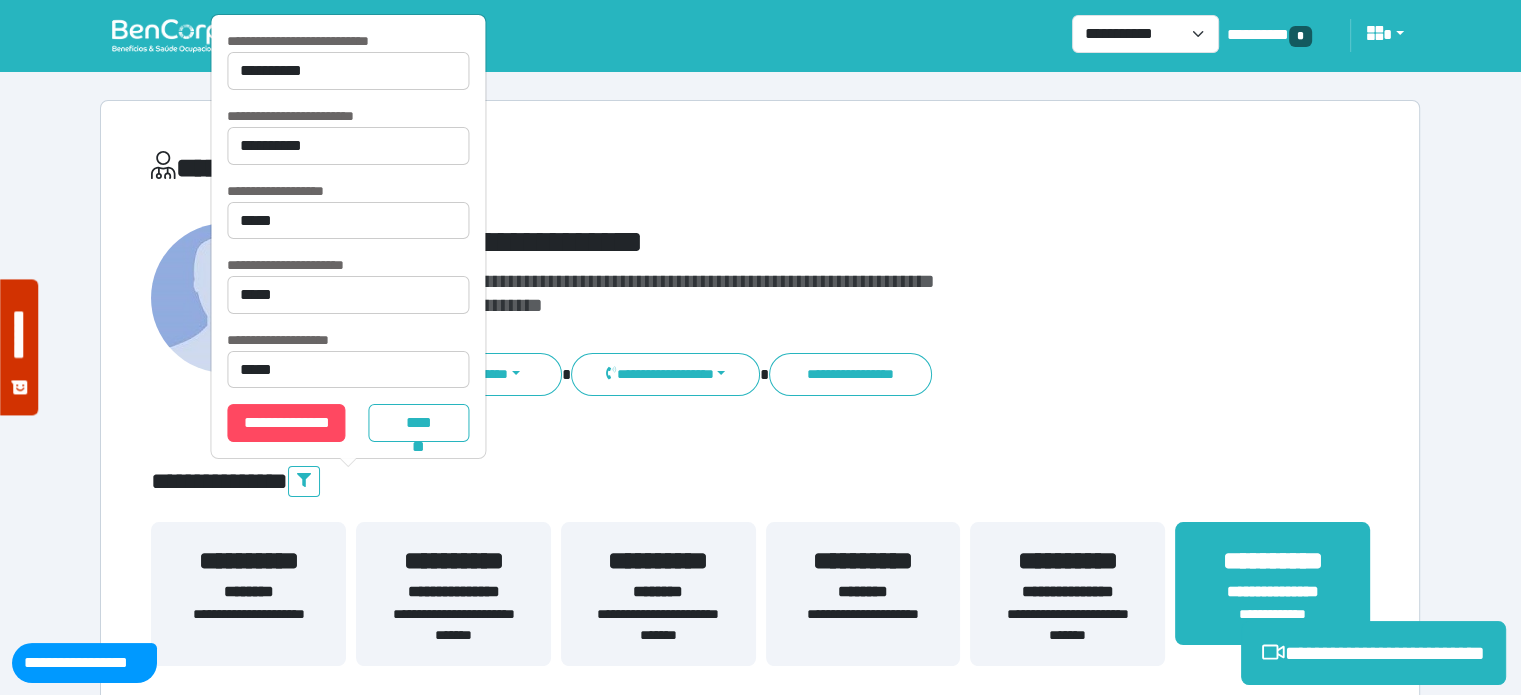 click on "**********" at bounding box center [1067, 592] 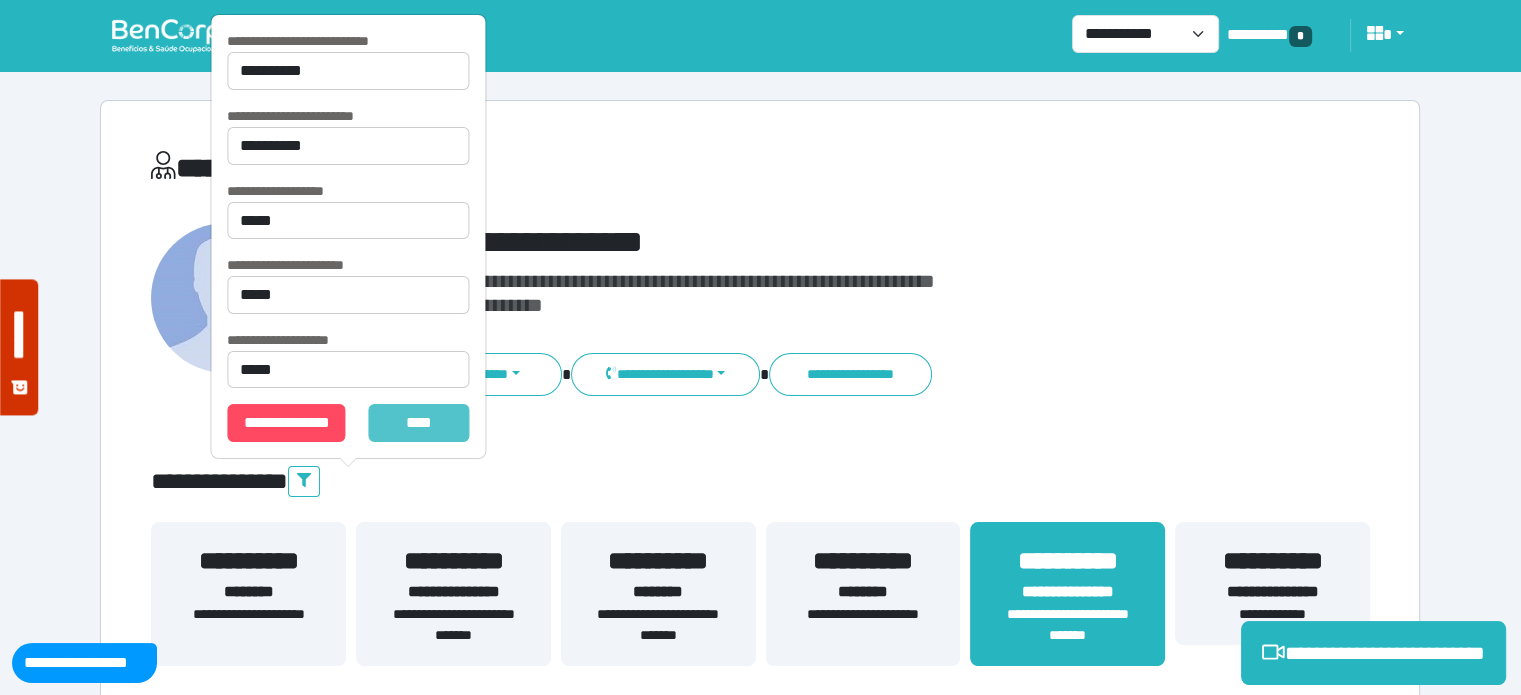 click on "*******" at bounding box center (419, 423) 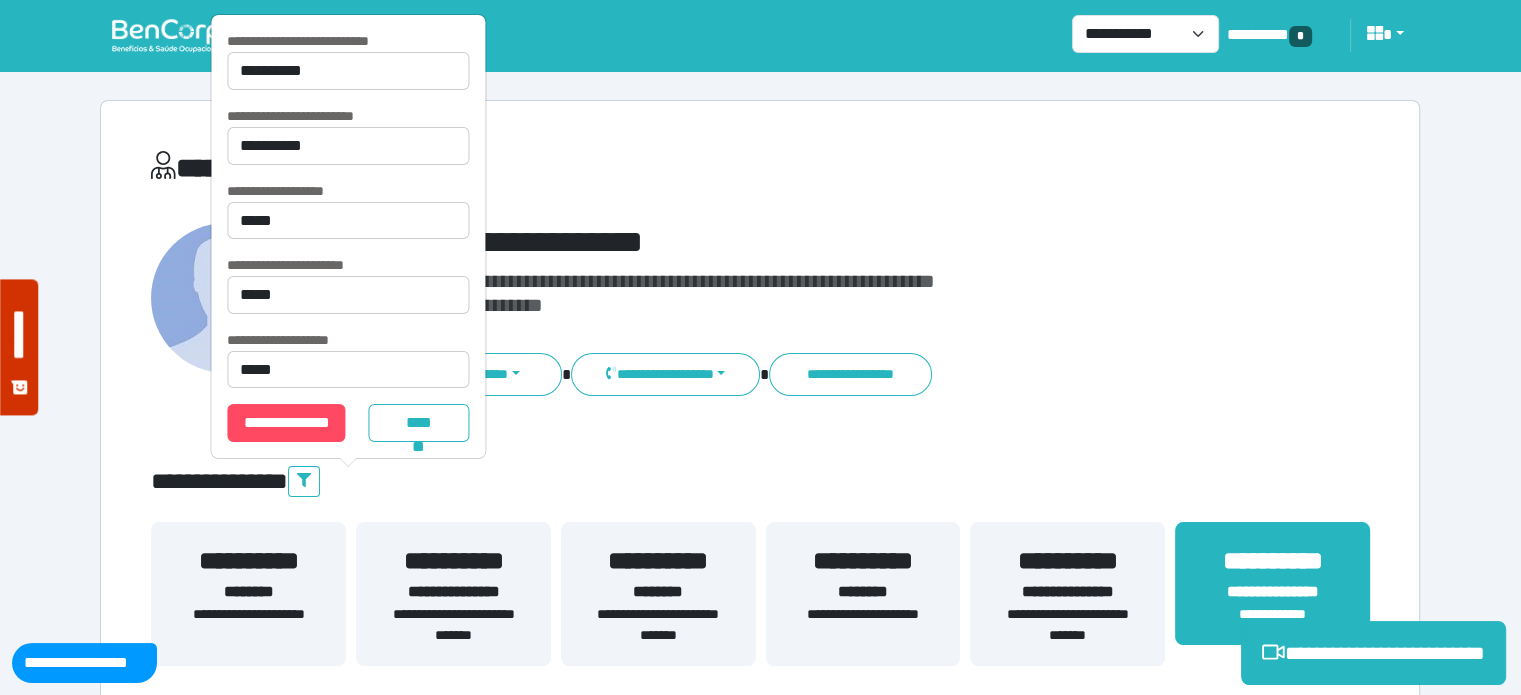 click on "**********" at bounding box center [812, 309] 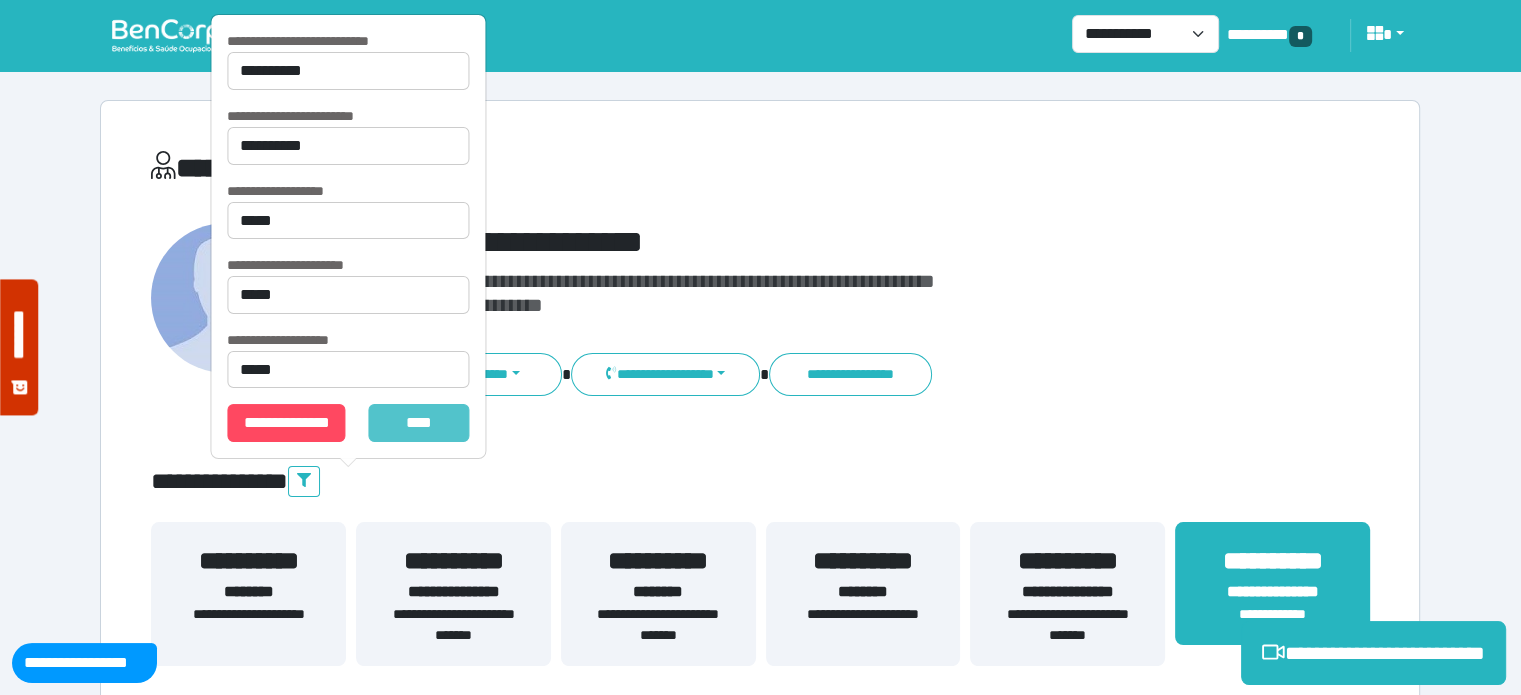 click on "*******" at bounding box center (419, 423) 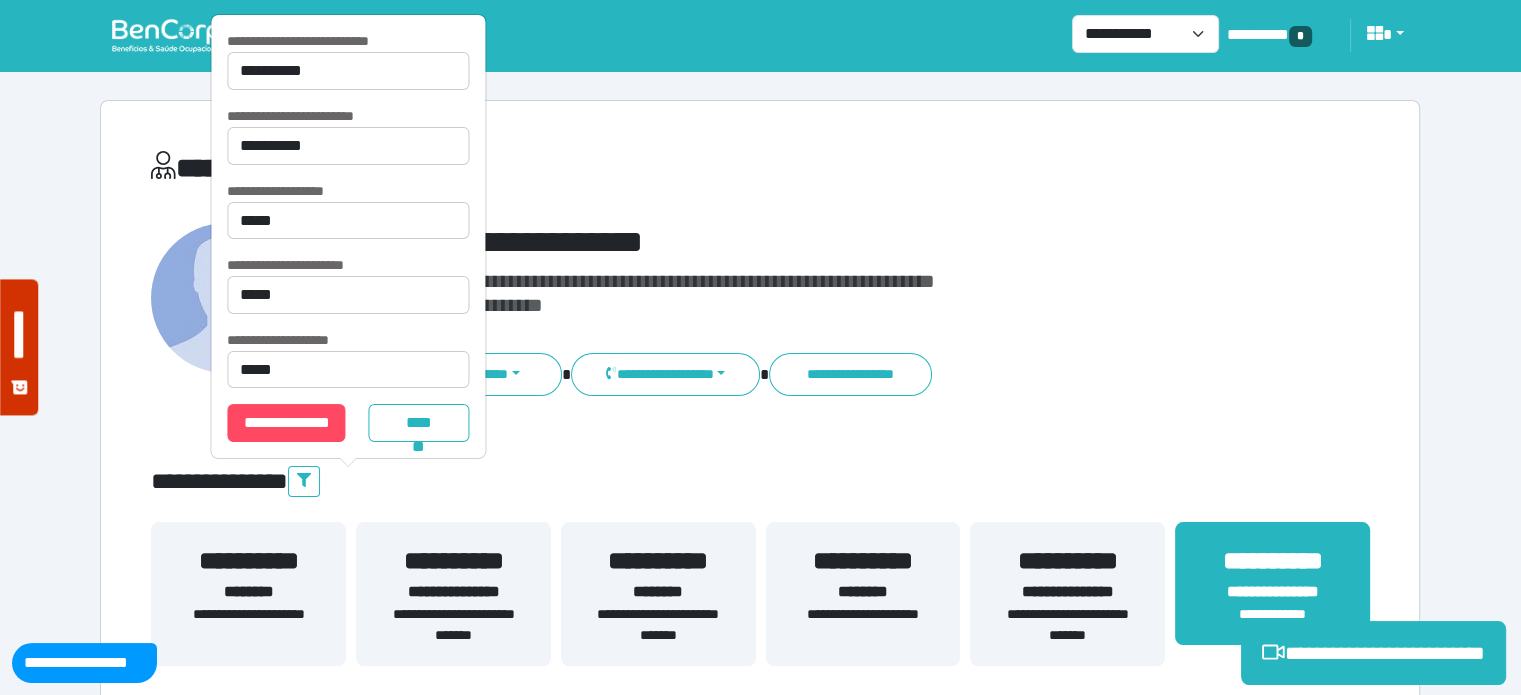 click on "**********" at bounding box center [760, 172] 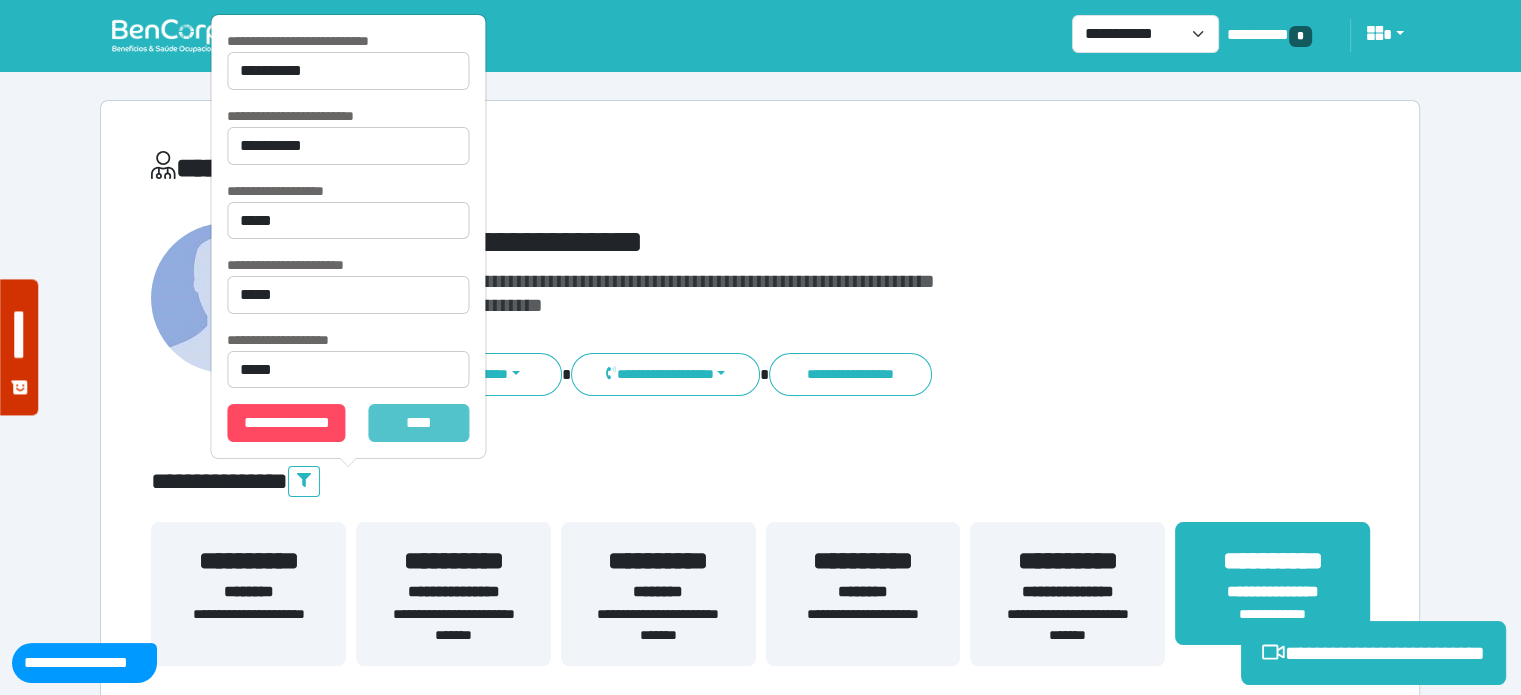 click on "*******" at bounding box center (419, 423) 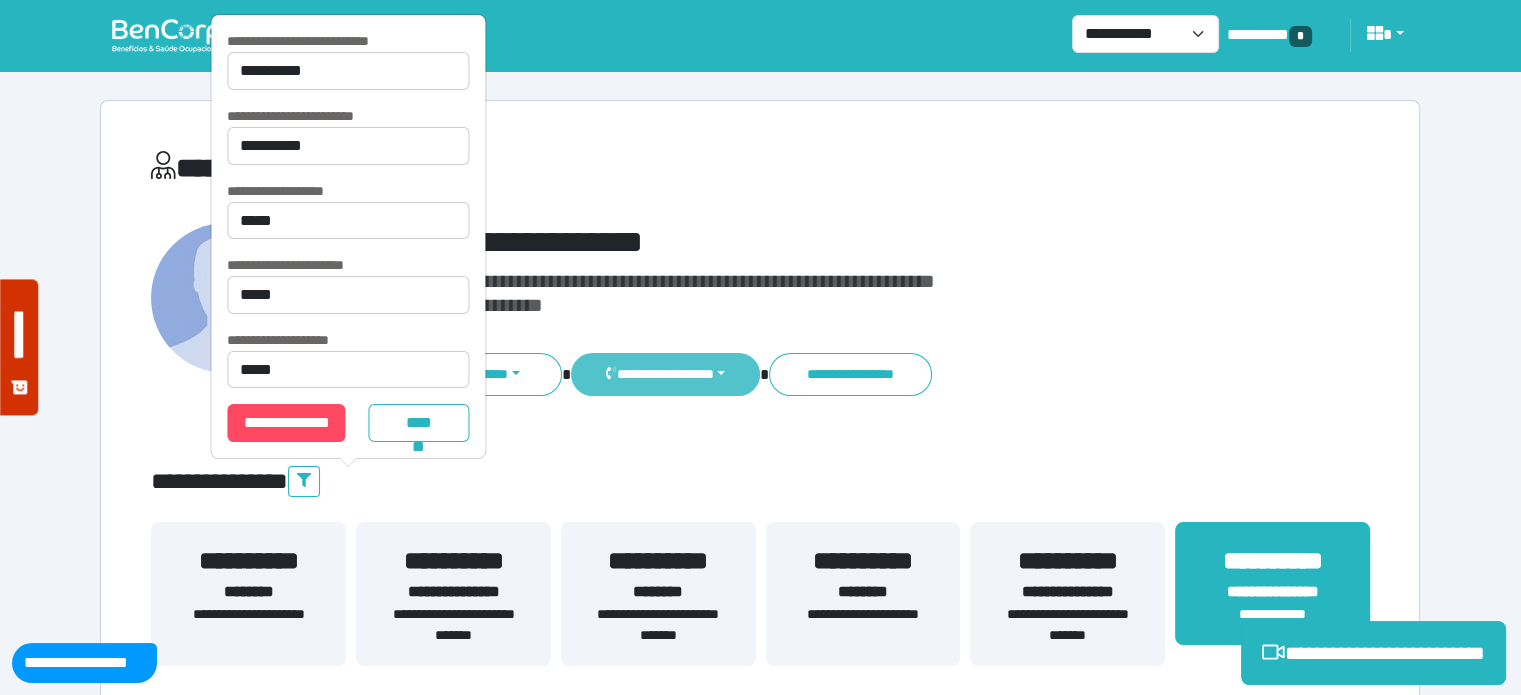 click on "**********" at bounding box center (665, 374) 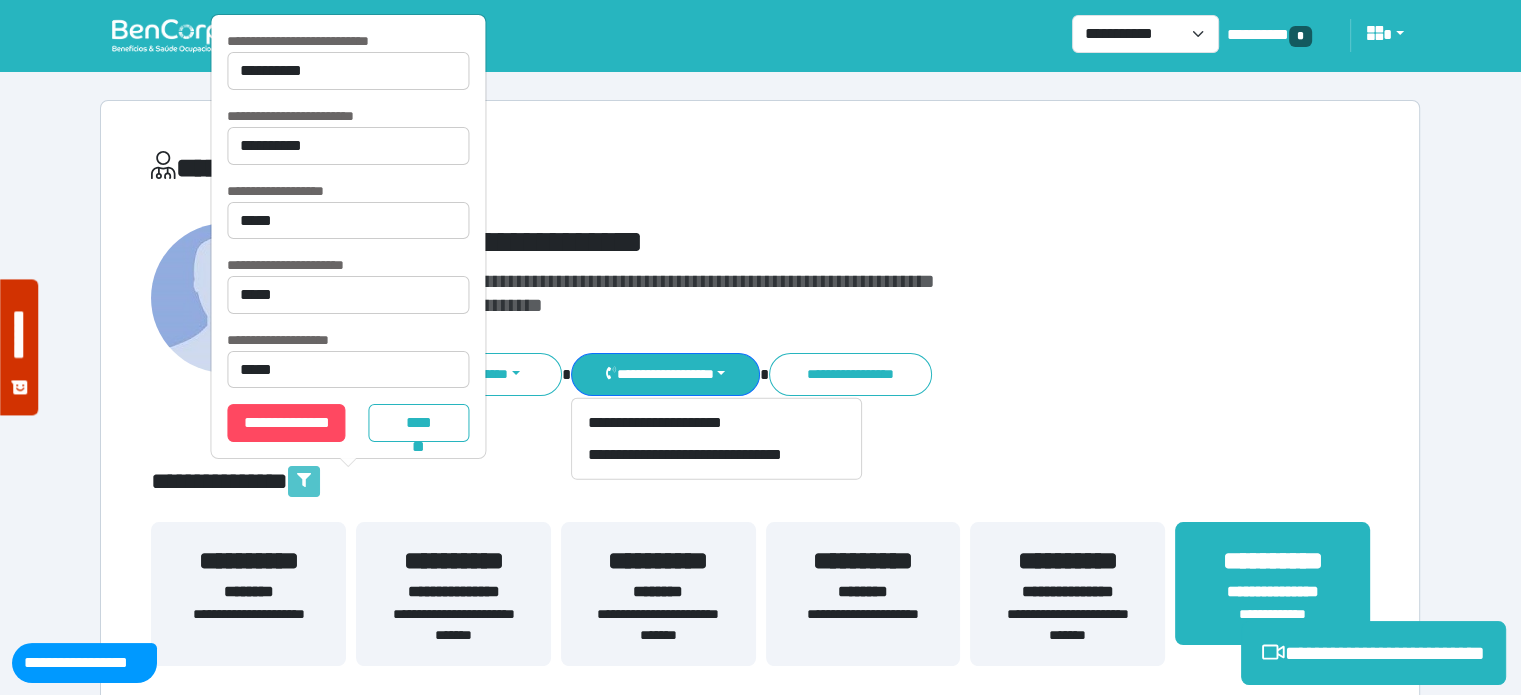 click 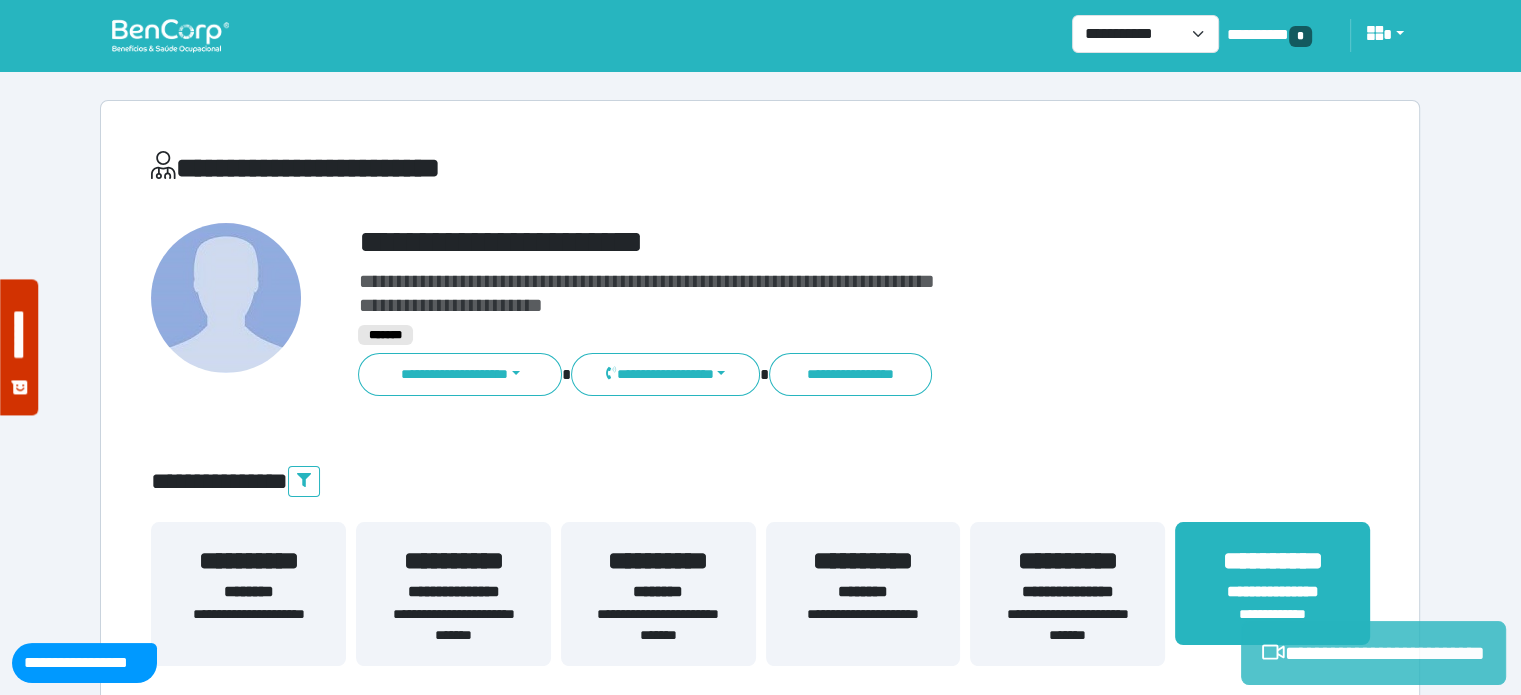 click on "**********" at bounding box center (1373, 653) 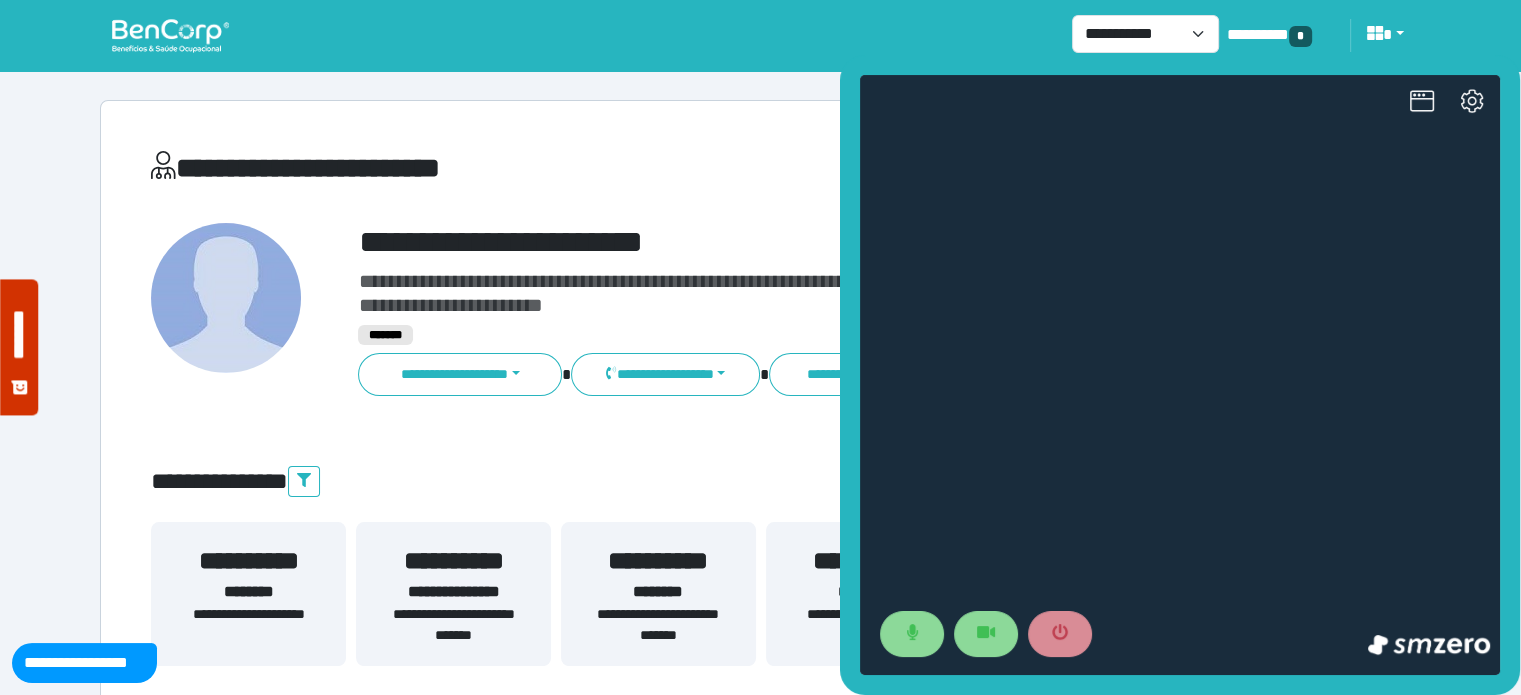 scroll, scrollTop: 0, scrollLeft: 0, axis: both 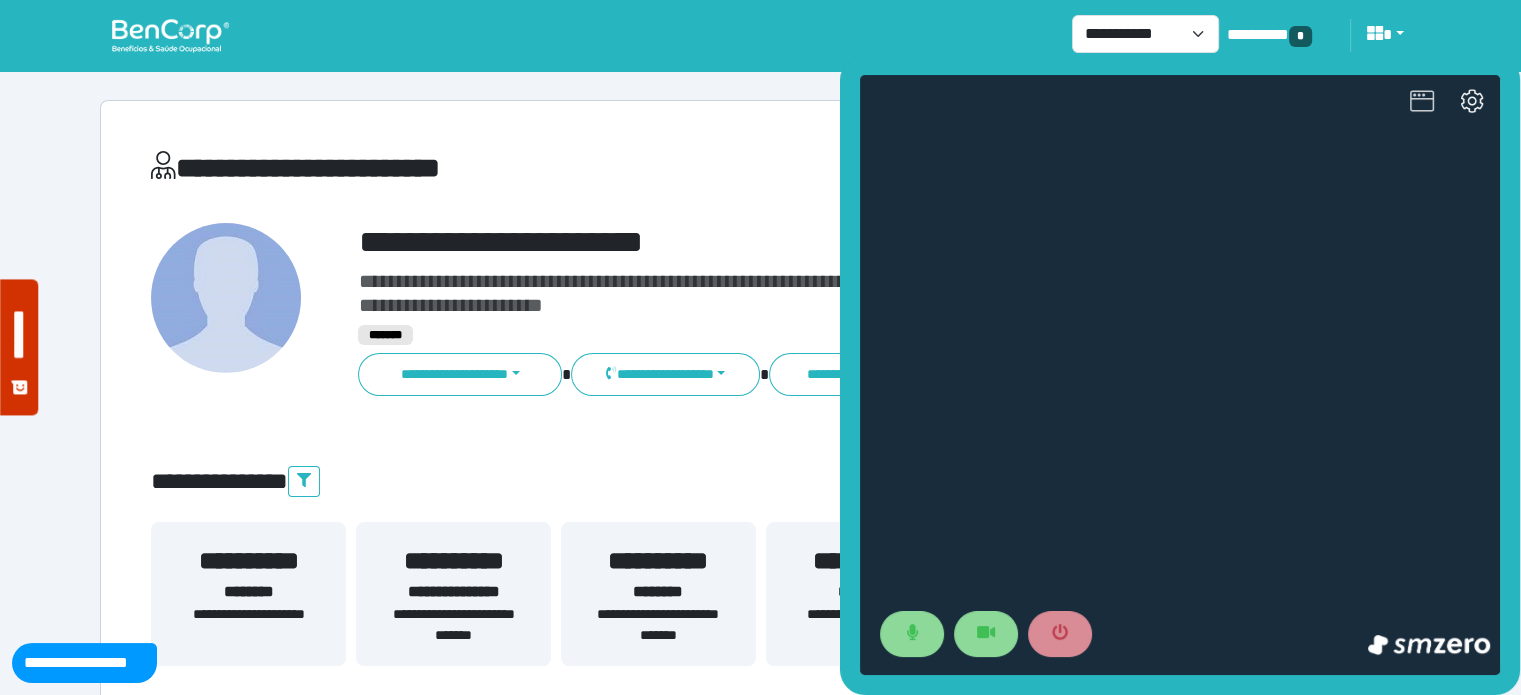 click 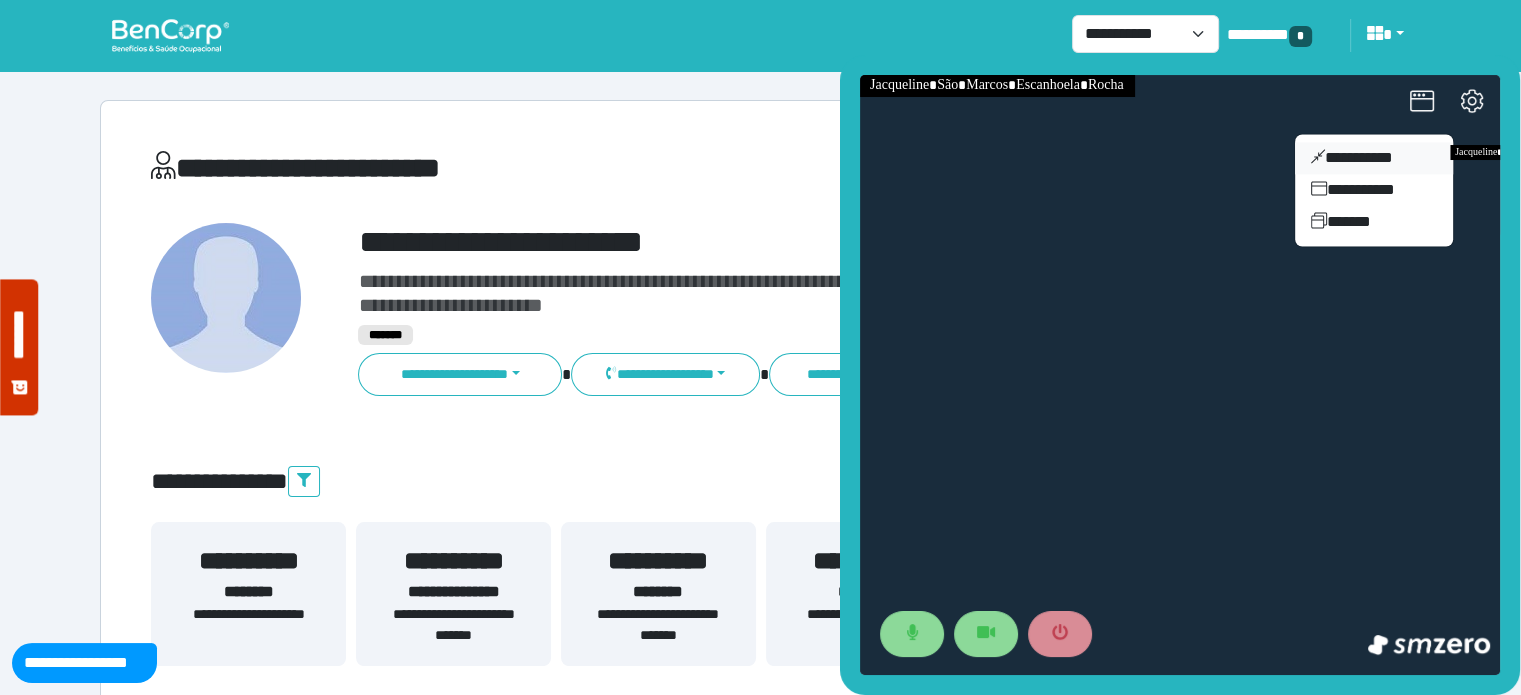 click on "**********" at bounding box center (1374, 158) 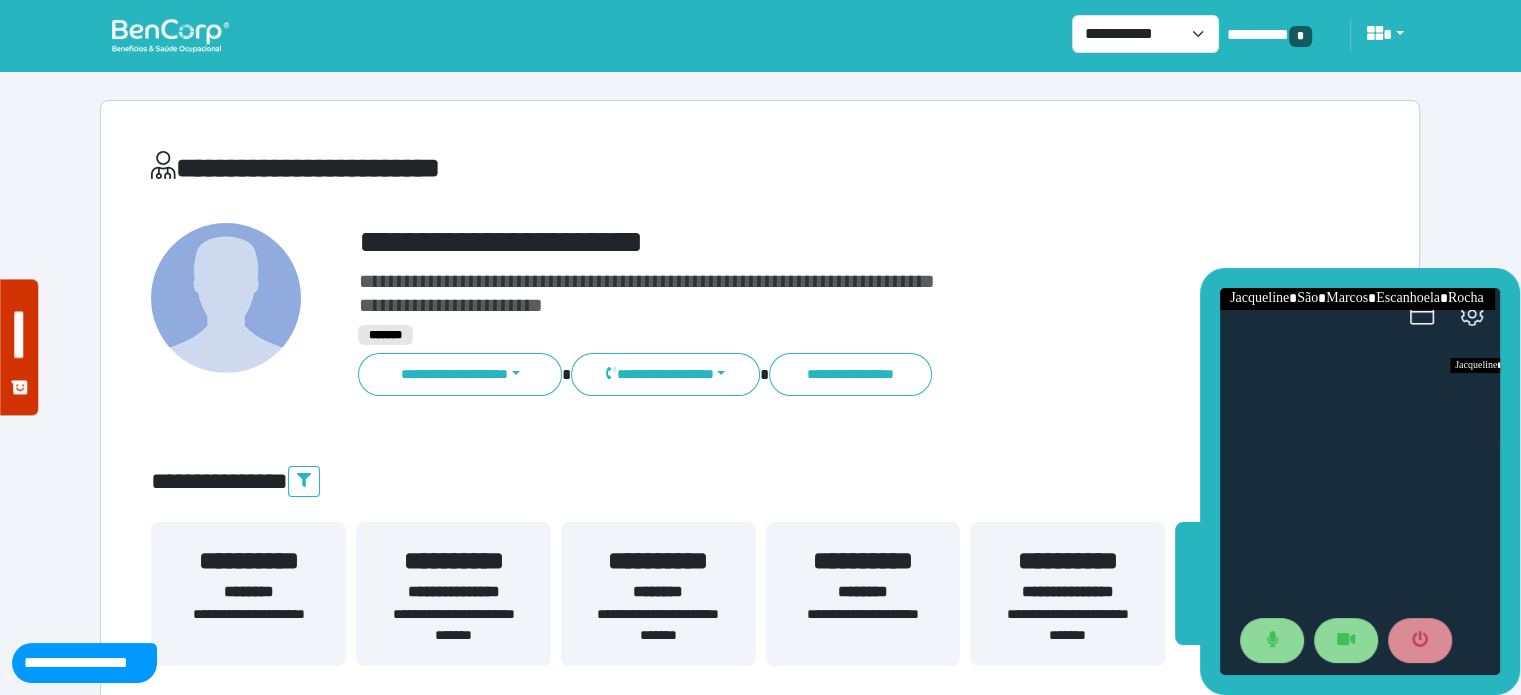 click on "**********" at bounding box center (760, 552) 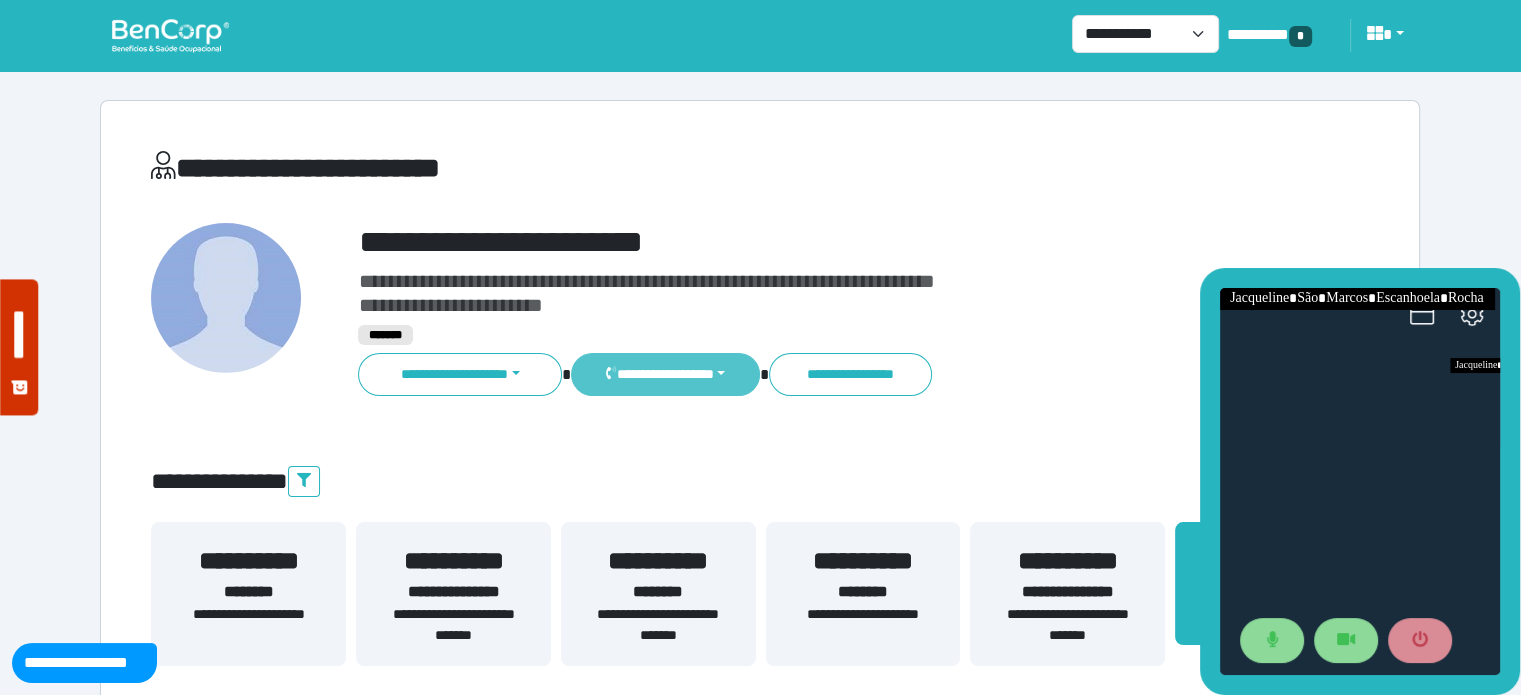 click on "**********" at bounding box center [665, 374] 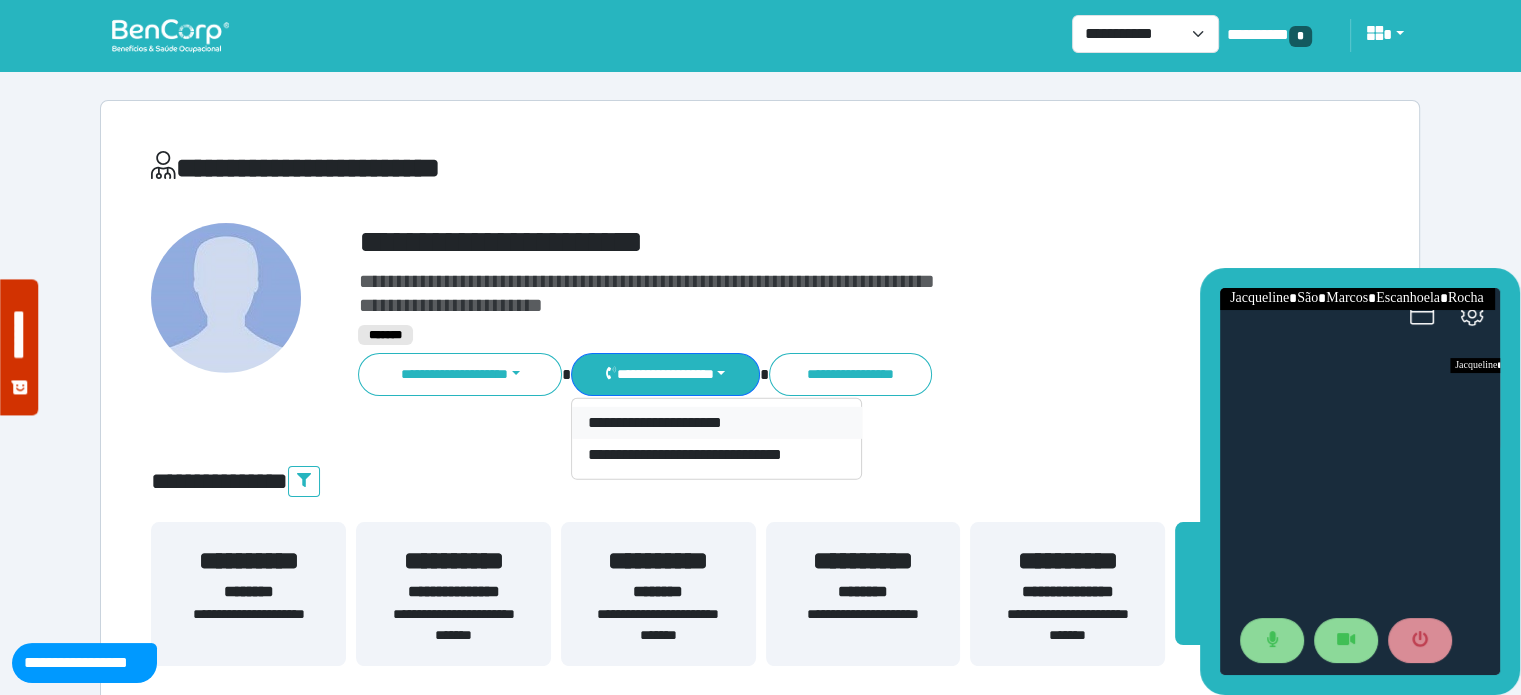 click on "**********" at bounding box center [717, 423] 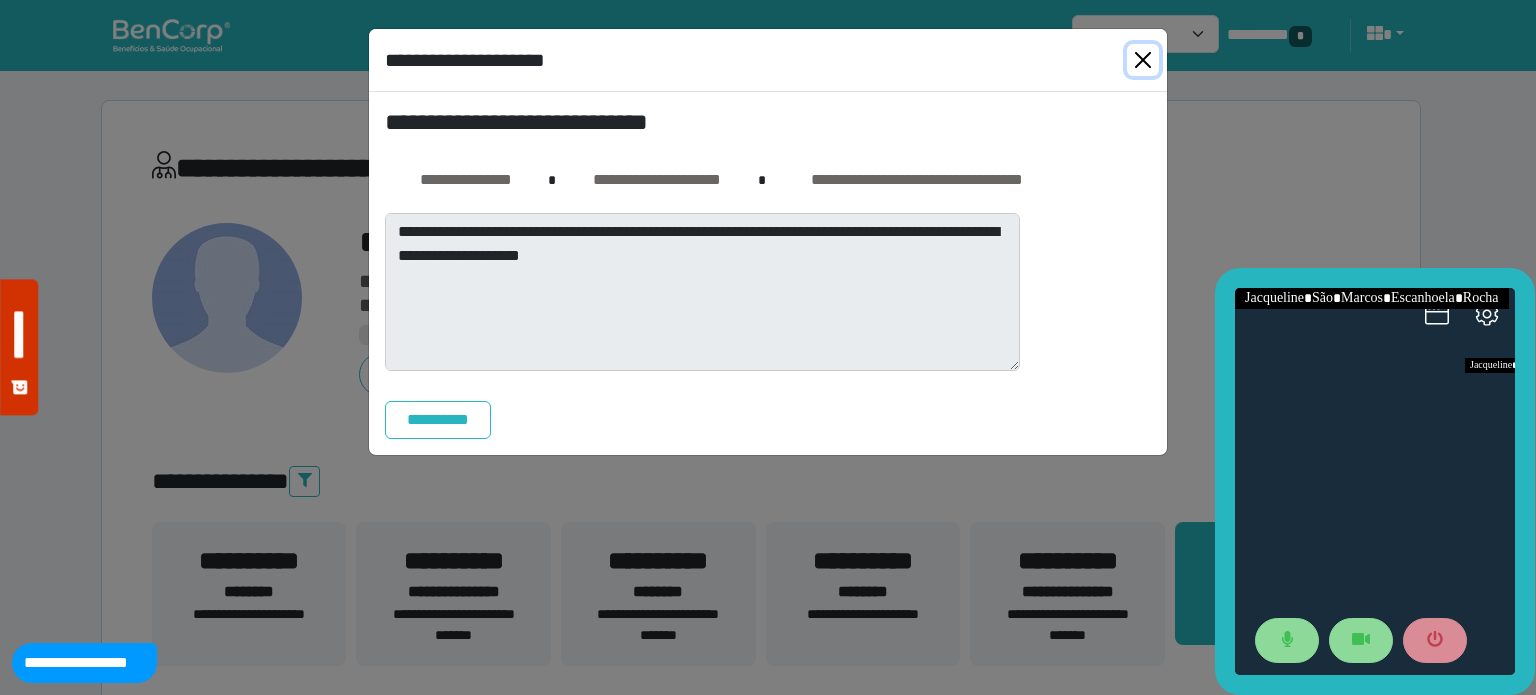 click at bounding box center (1143, 60) 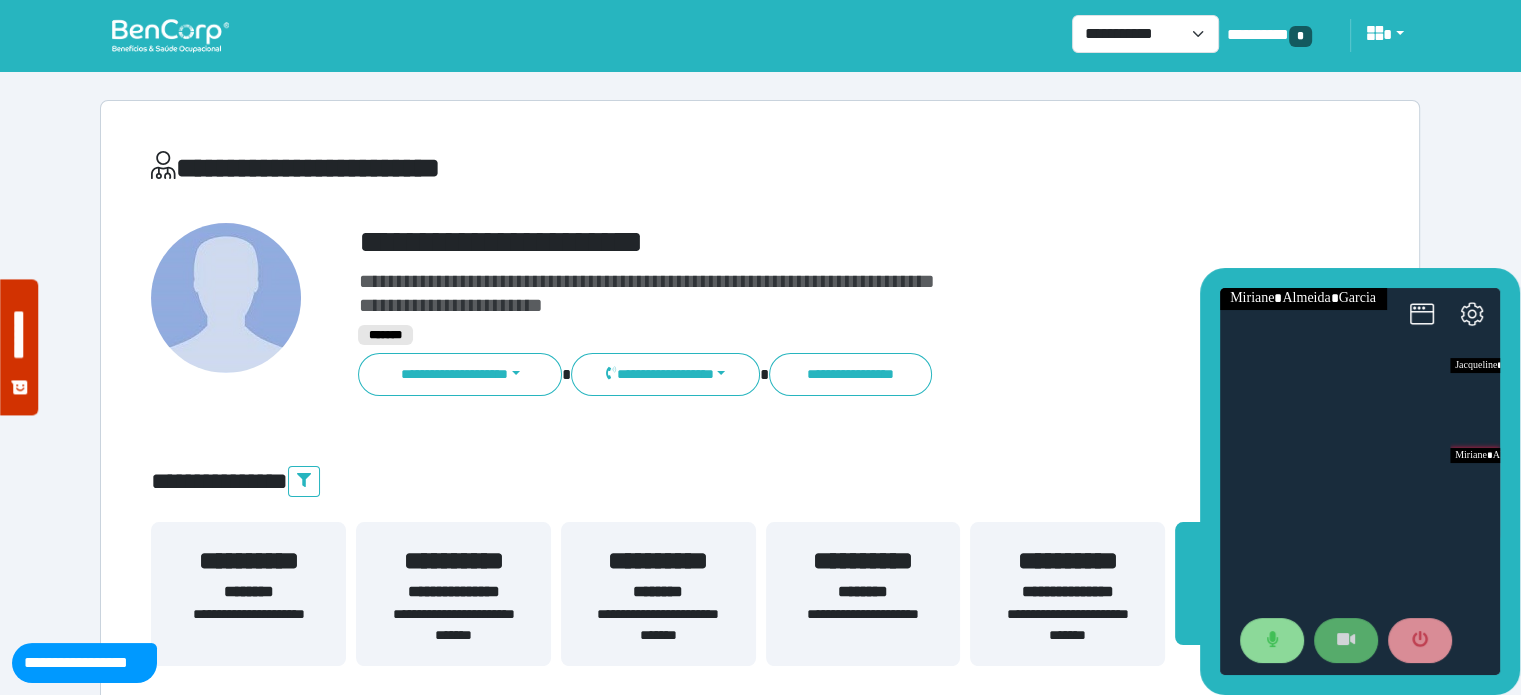 click 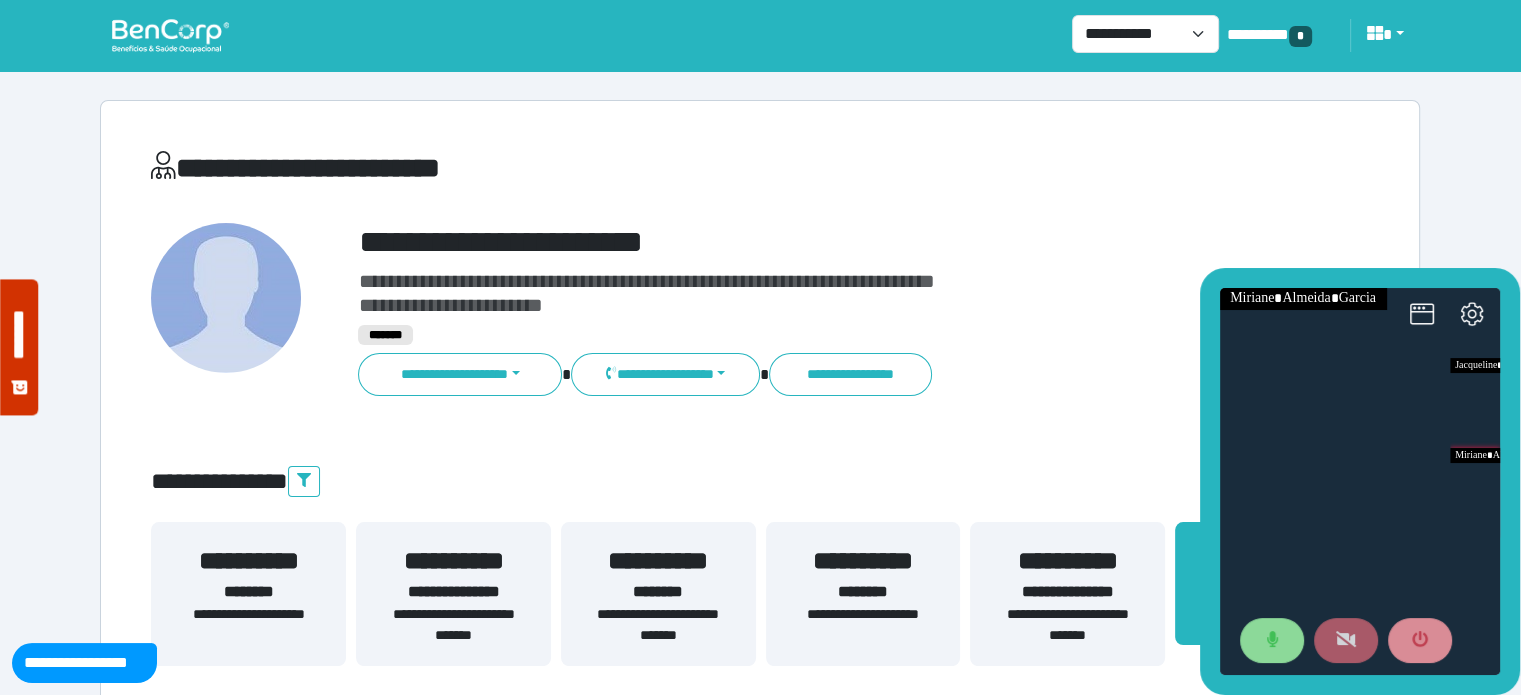 click 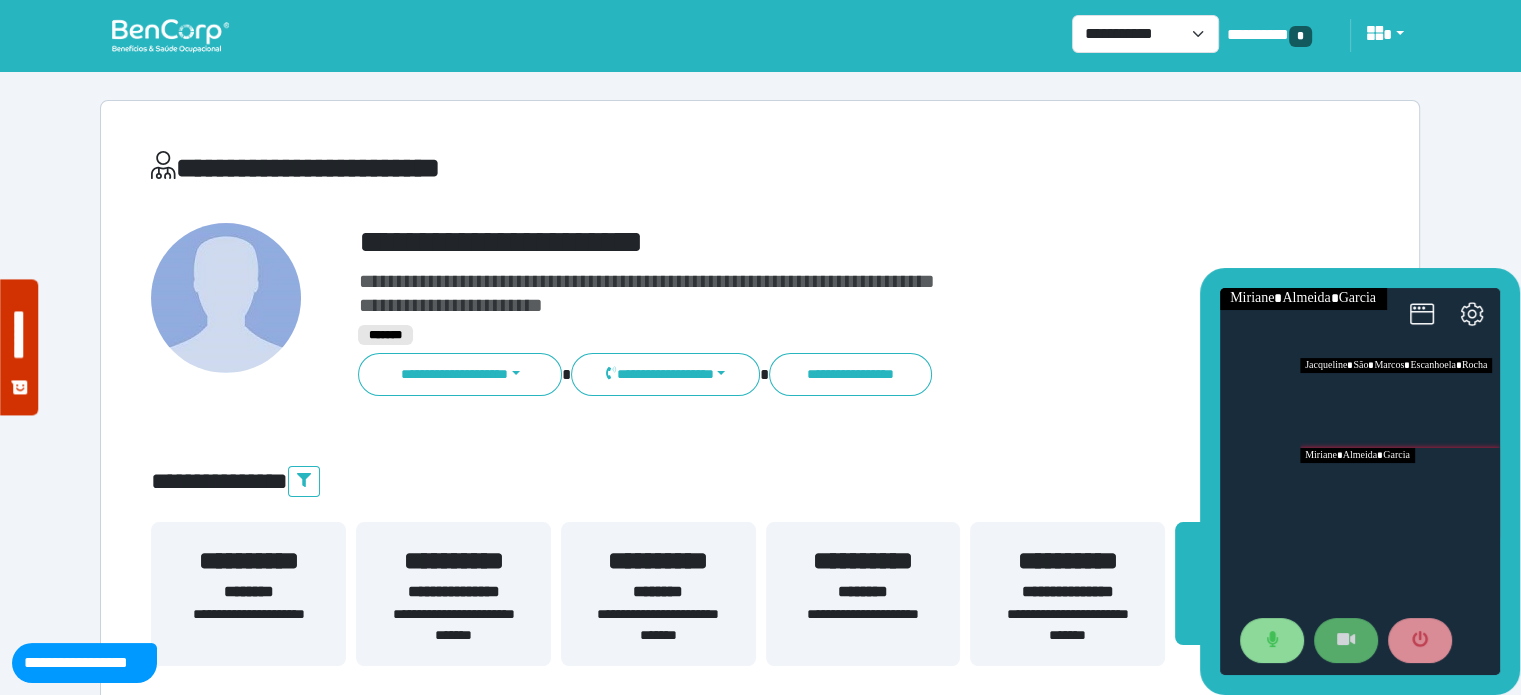 click at bounding box center (1400, 403) 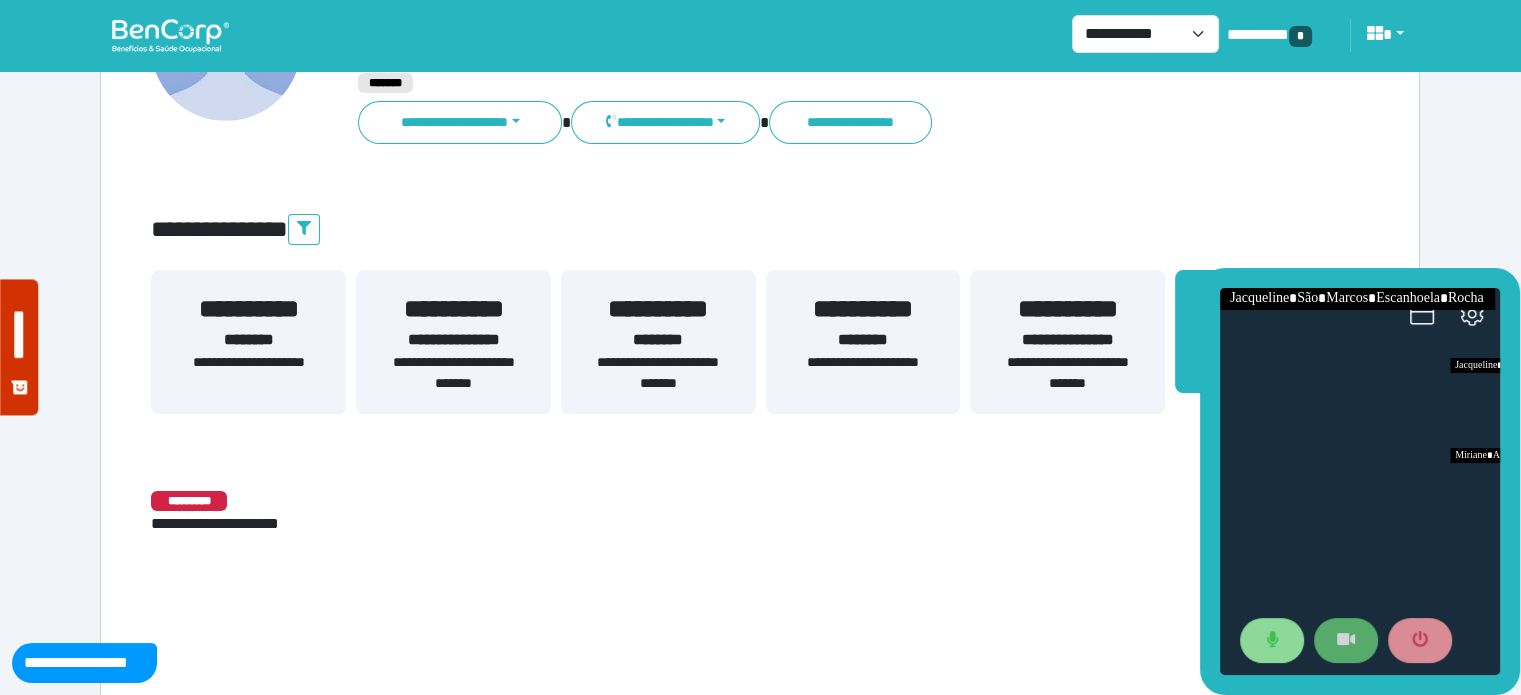 scroll, scrollTop: 329, scrollLeft: 0, axis: vertical 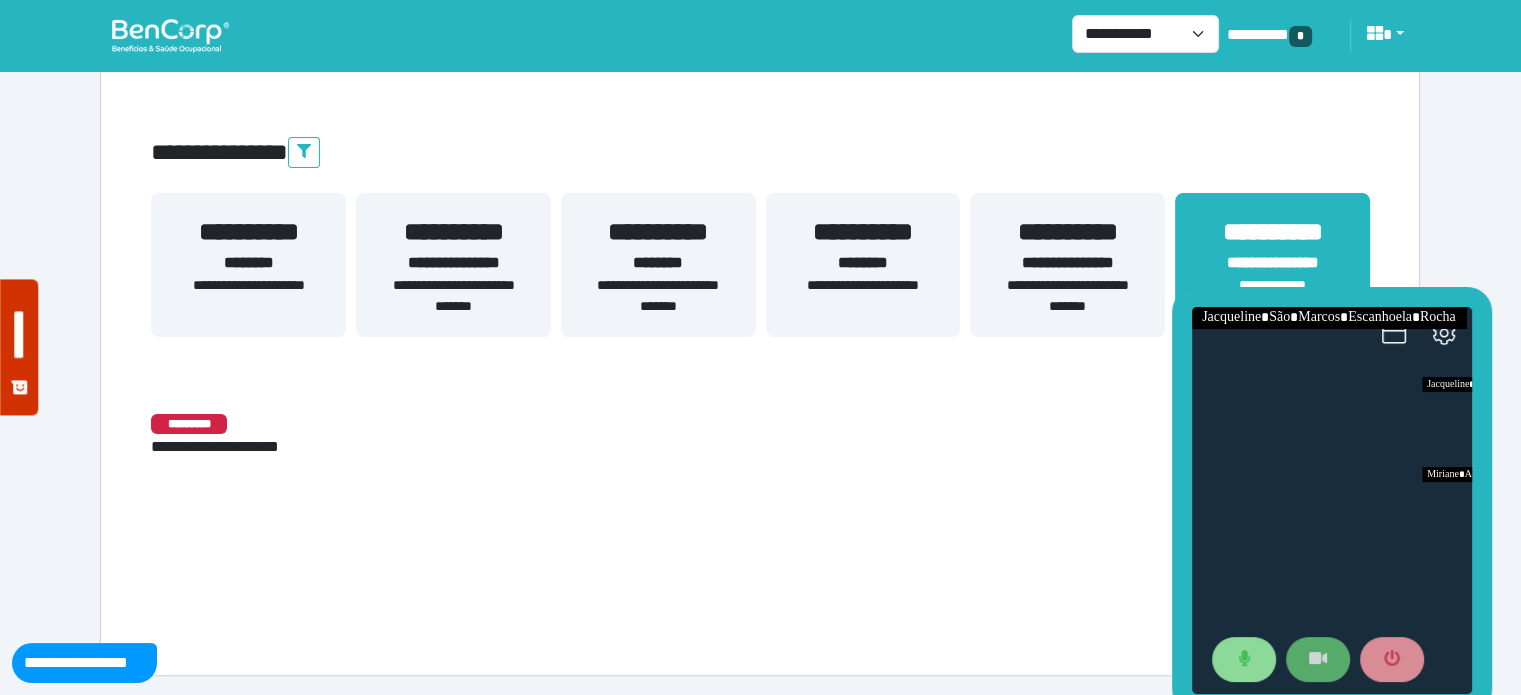 drag, startPoint x: 1308, startPoint y: 276, endPoint x: 1280, endPoint y: 295, distance: 33.83785 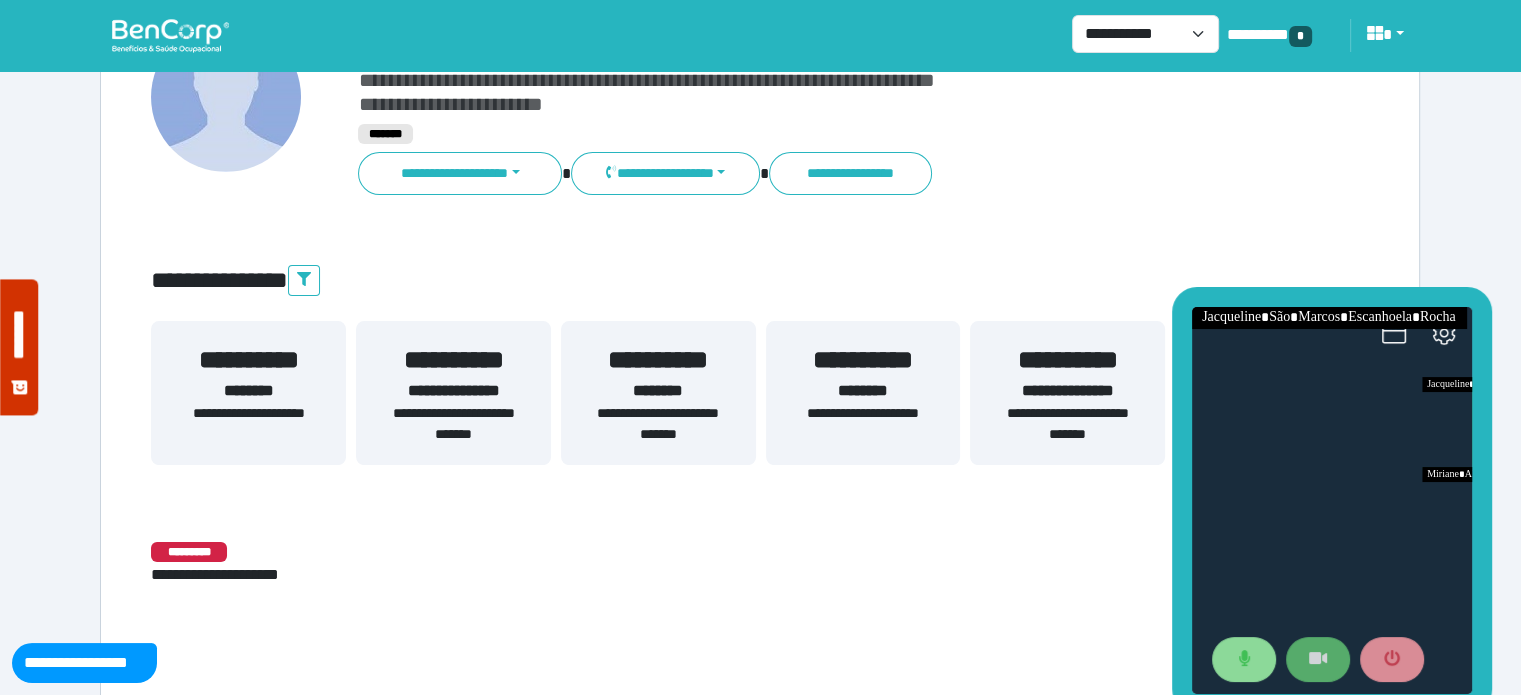 scroll, scrollTop: 0, scrollLeft: 0, axis: both 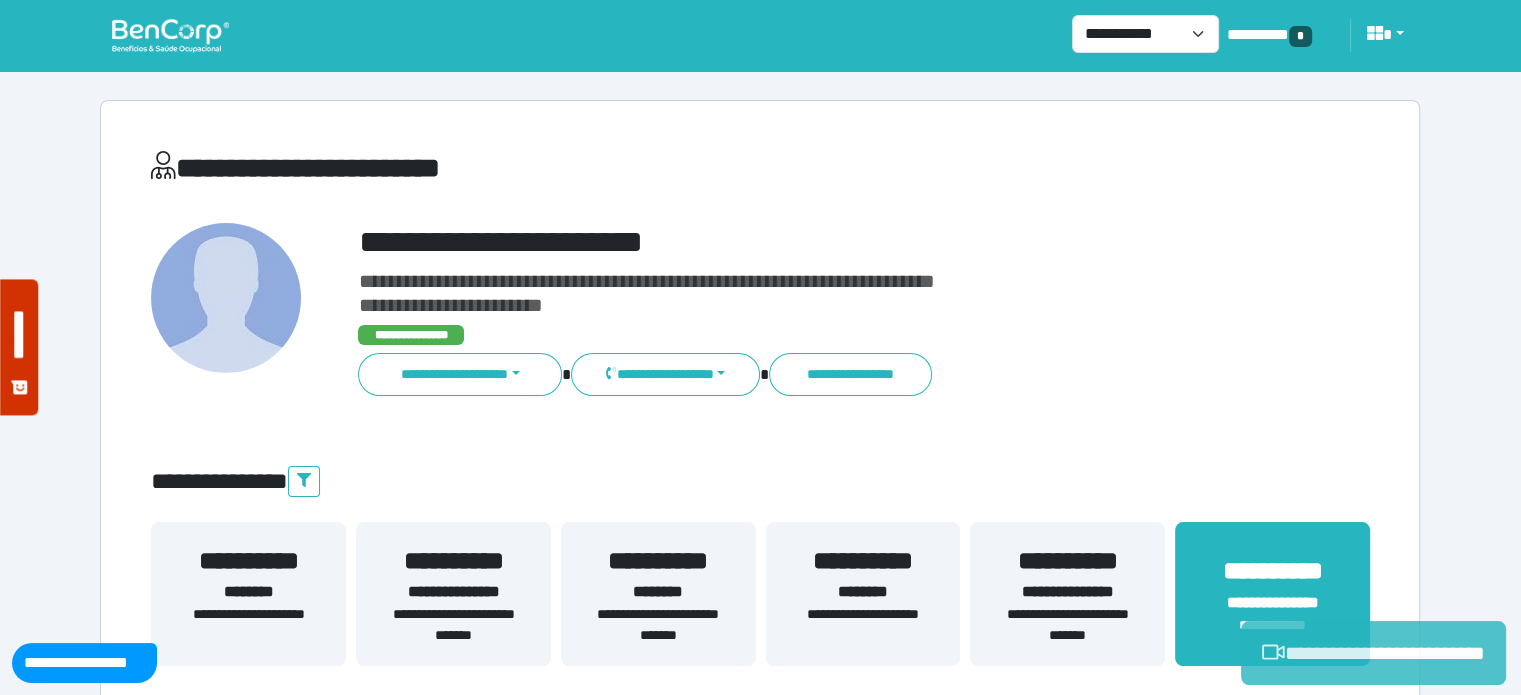 click on "**********" at bounding box center (1373, 653) 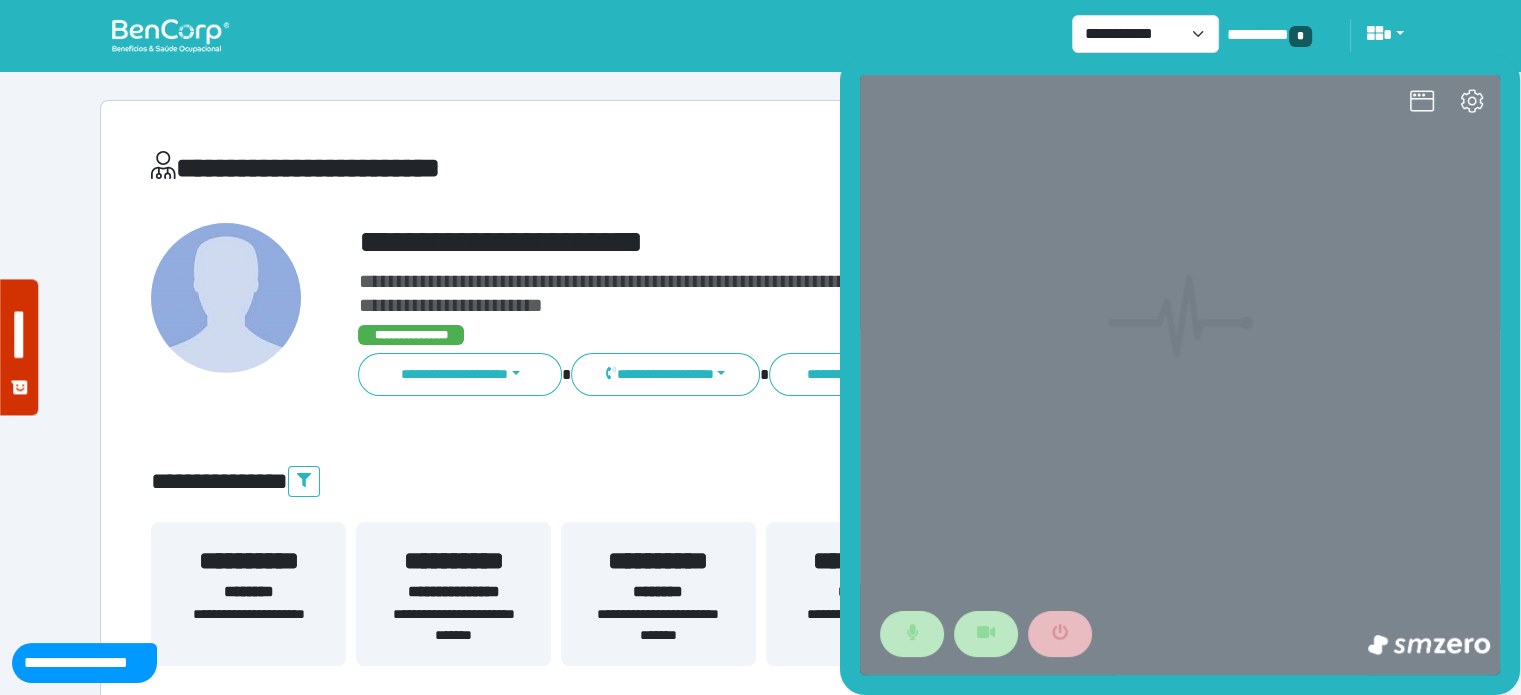 scroll, scrollTop: 0, scrollLeft: 0, axis: both 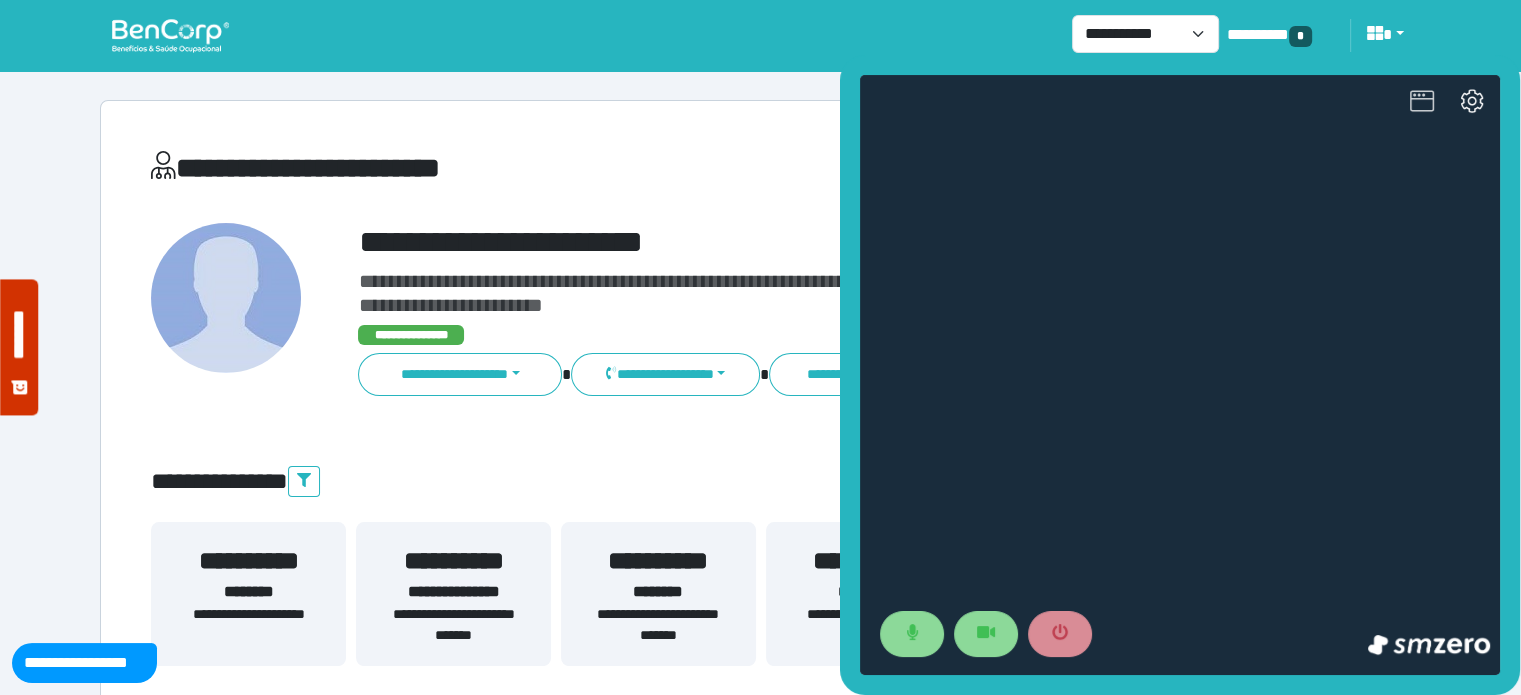 click 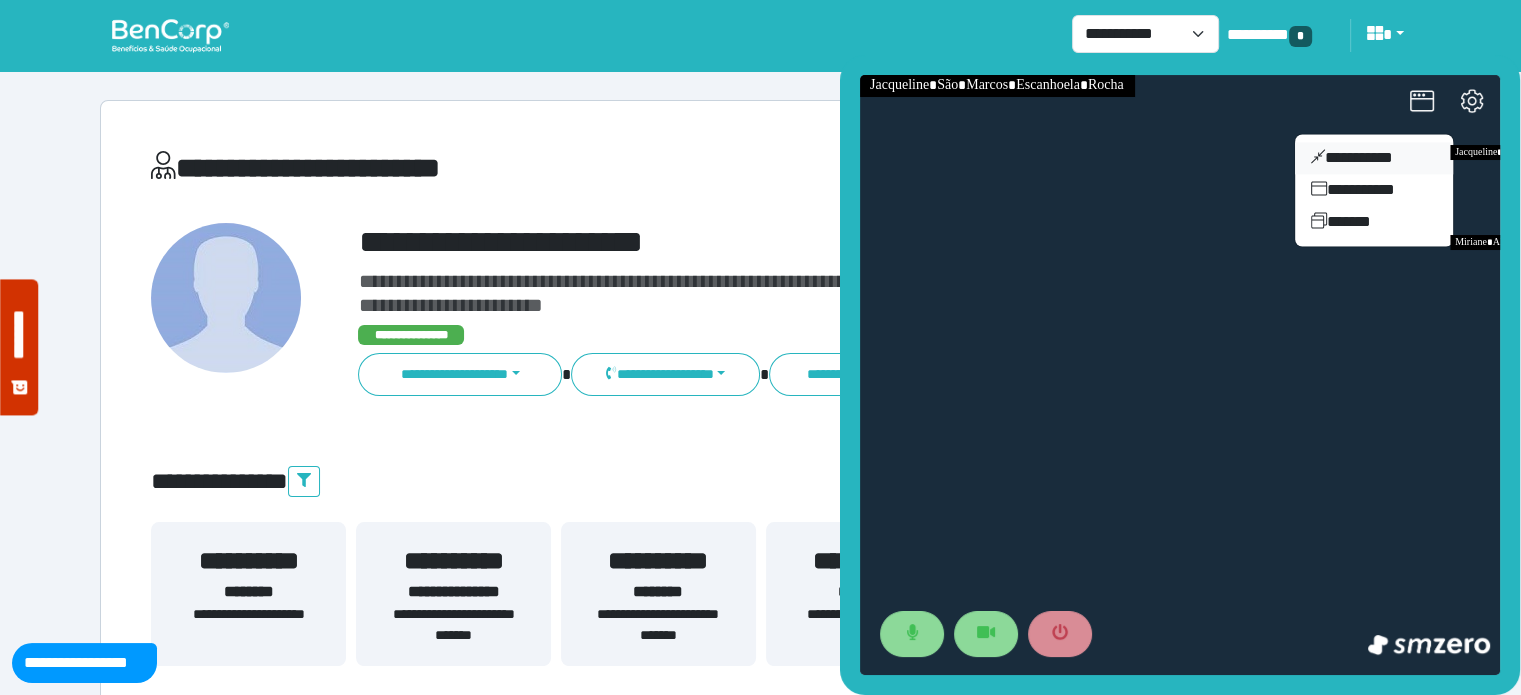 click on "**********" at bounding box center (1374, 158) 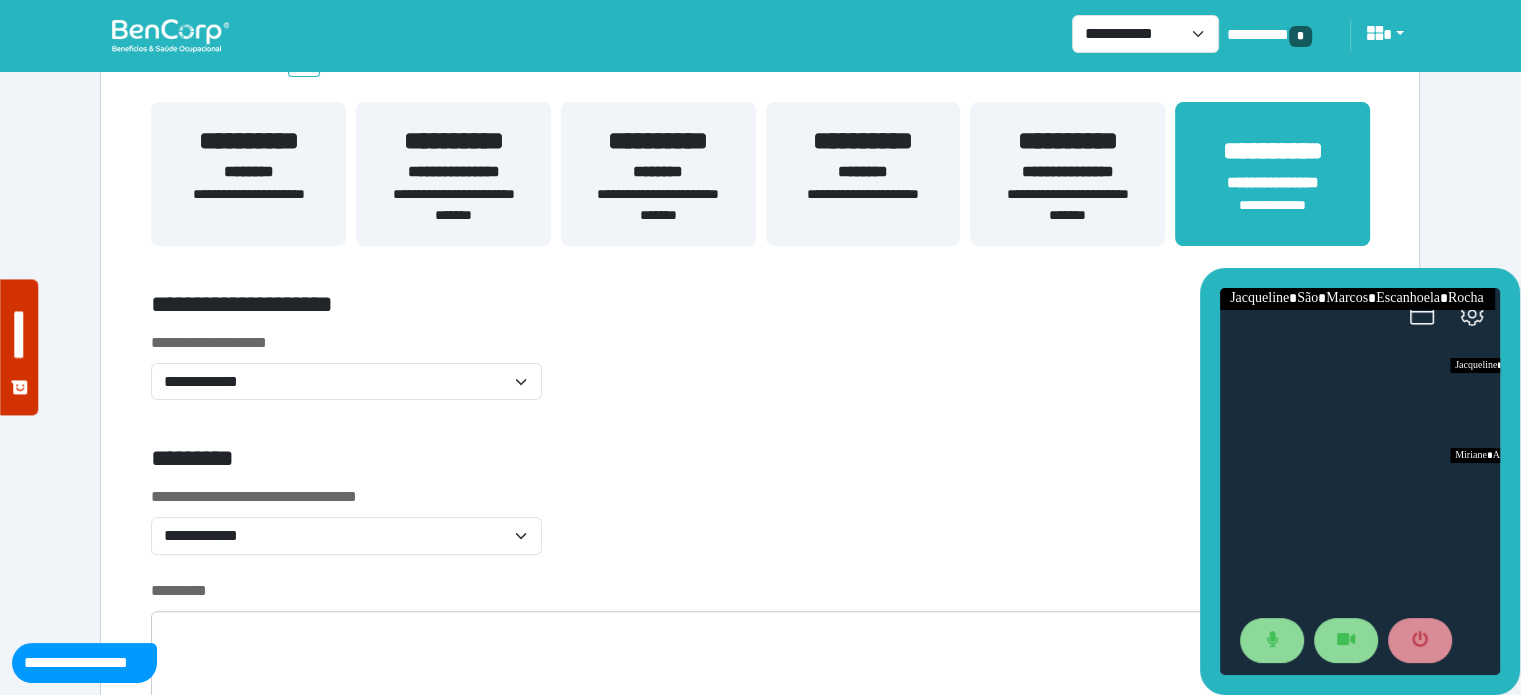 scroll, scrollTop: 377, scrollLeft: 0, axis: vertical 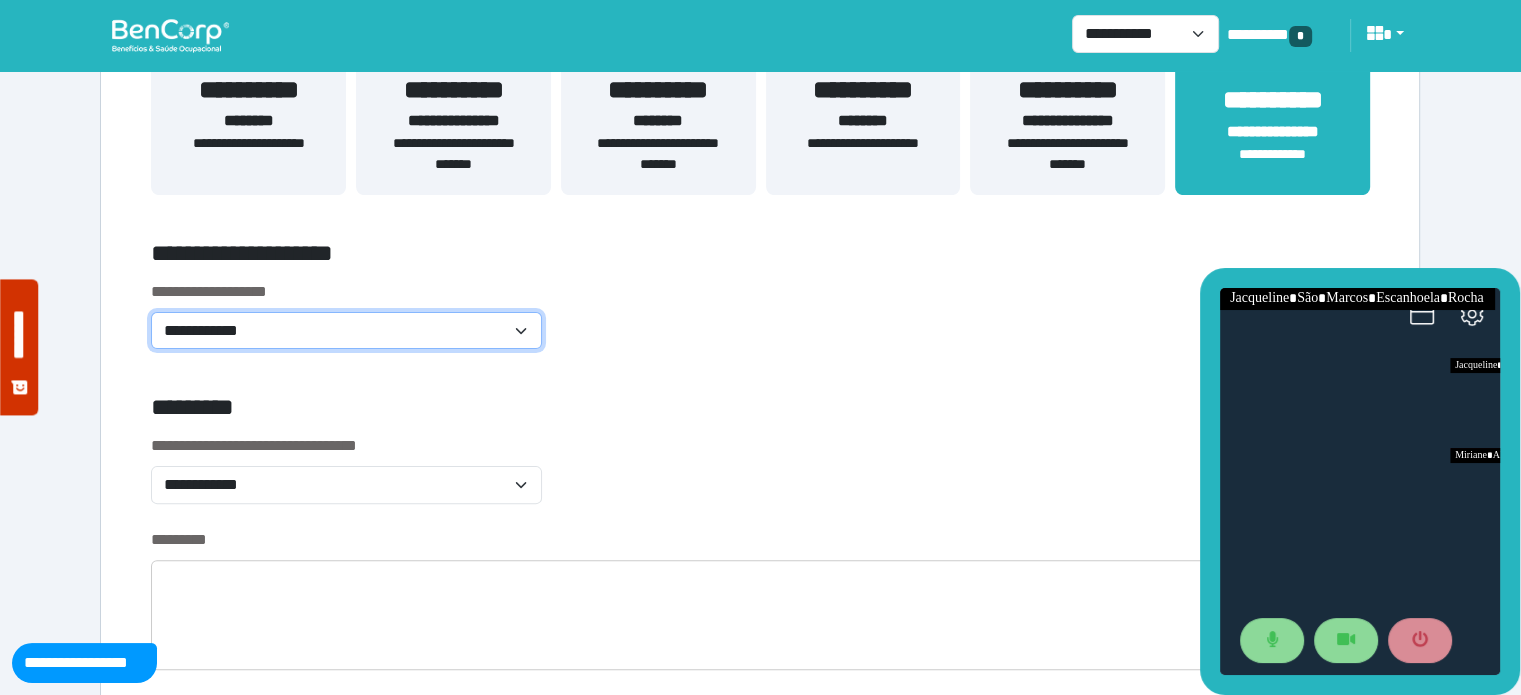 click on "**********" at bounding box center (346, 331) 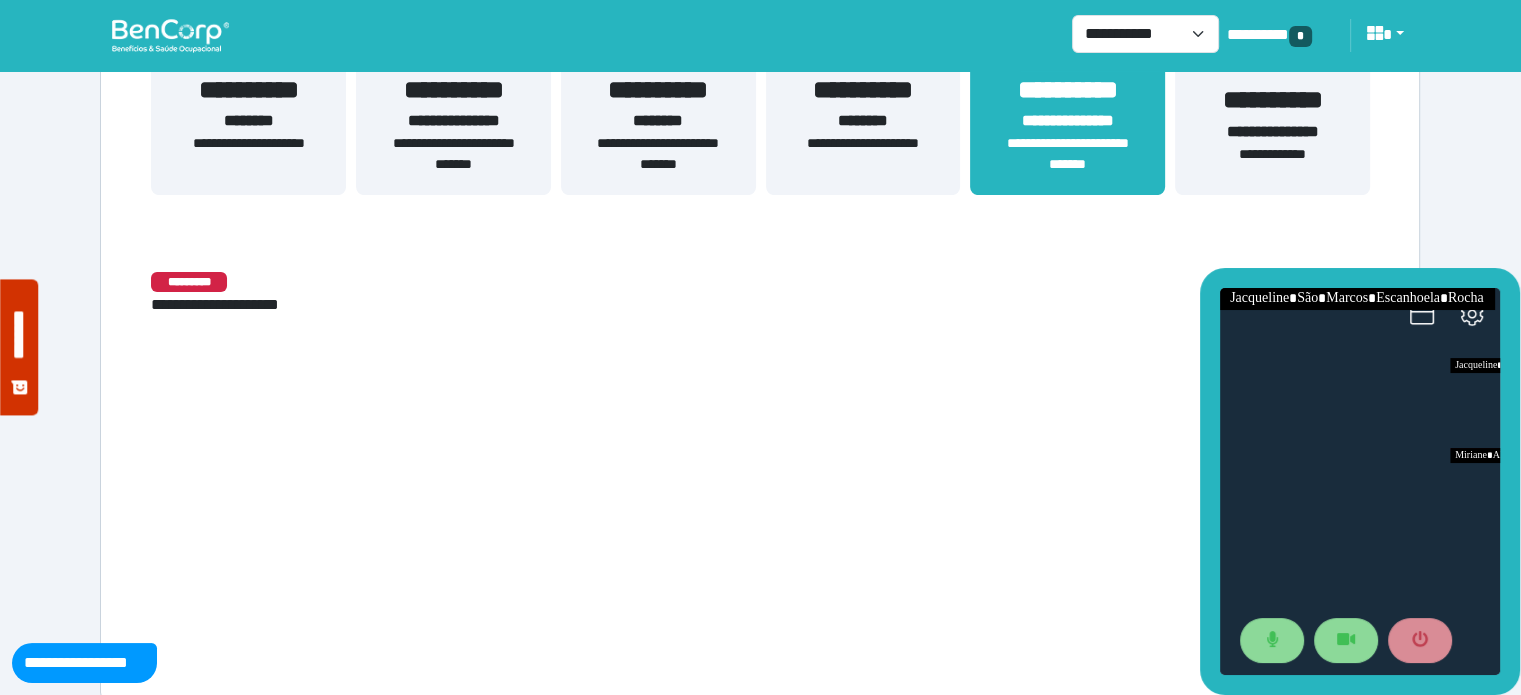 scroll, scrollTop: 329, scrollLeft: 0, axis: vertical 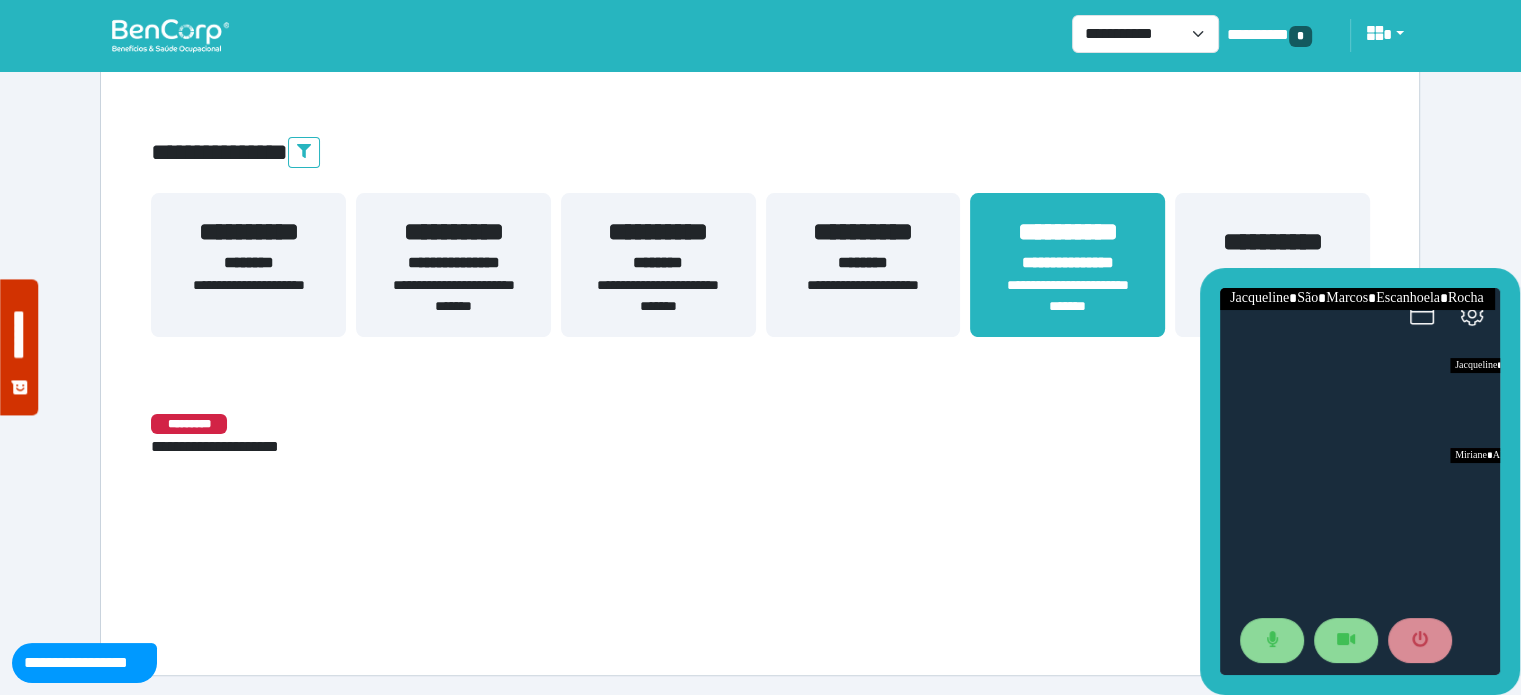 click on "**********" at bounding box center (453, 296) 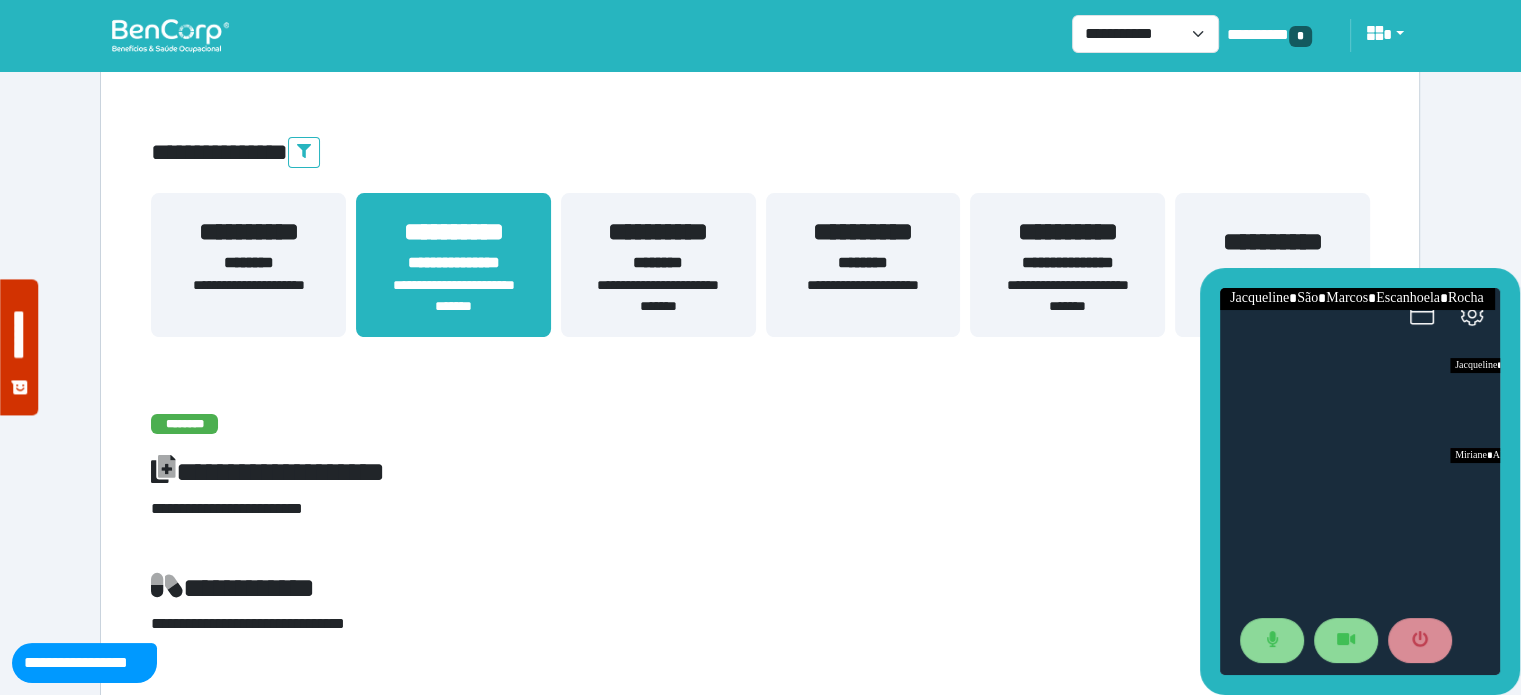 click on "**********" at bounding box center (1272, 265) 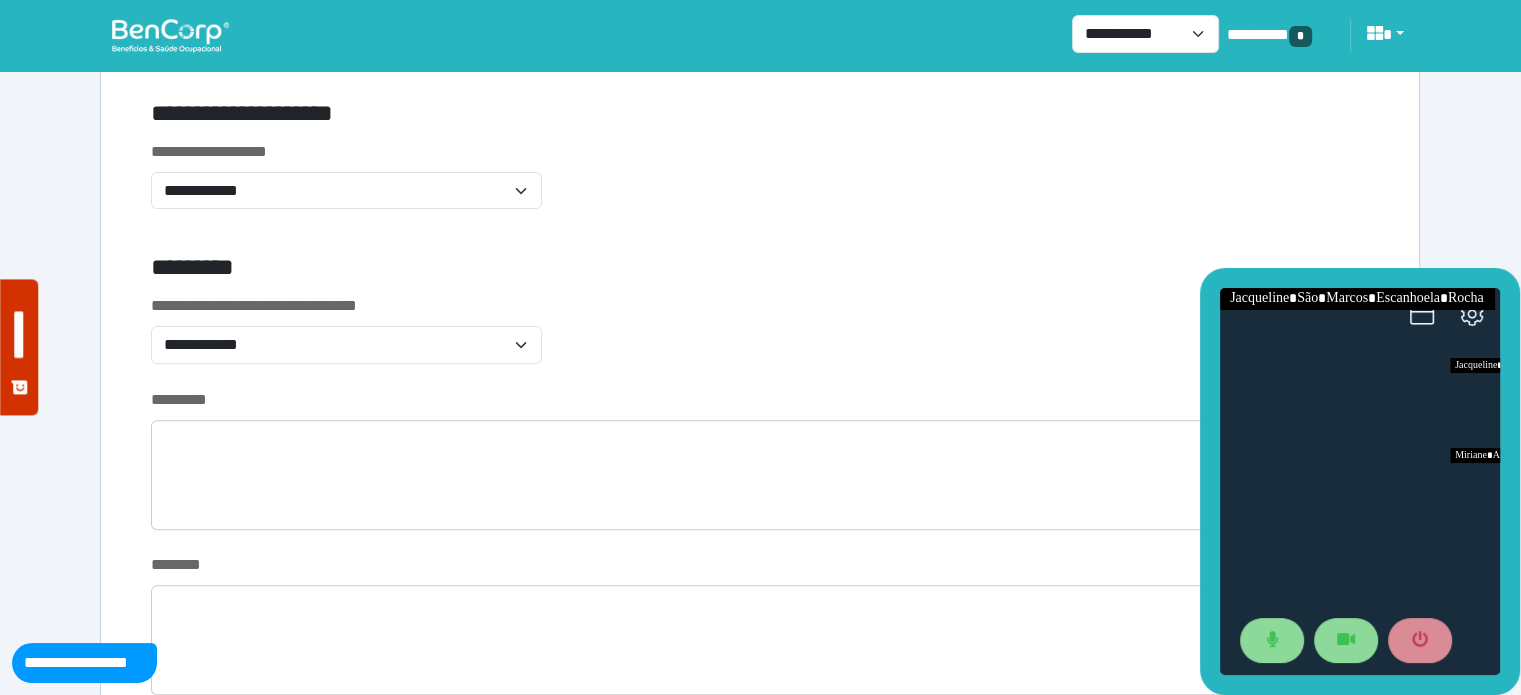 scroll, scrollTop: 685, scrollLeft: 0, axis: vertical 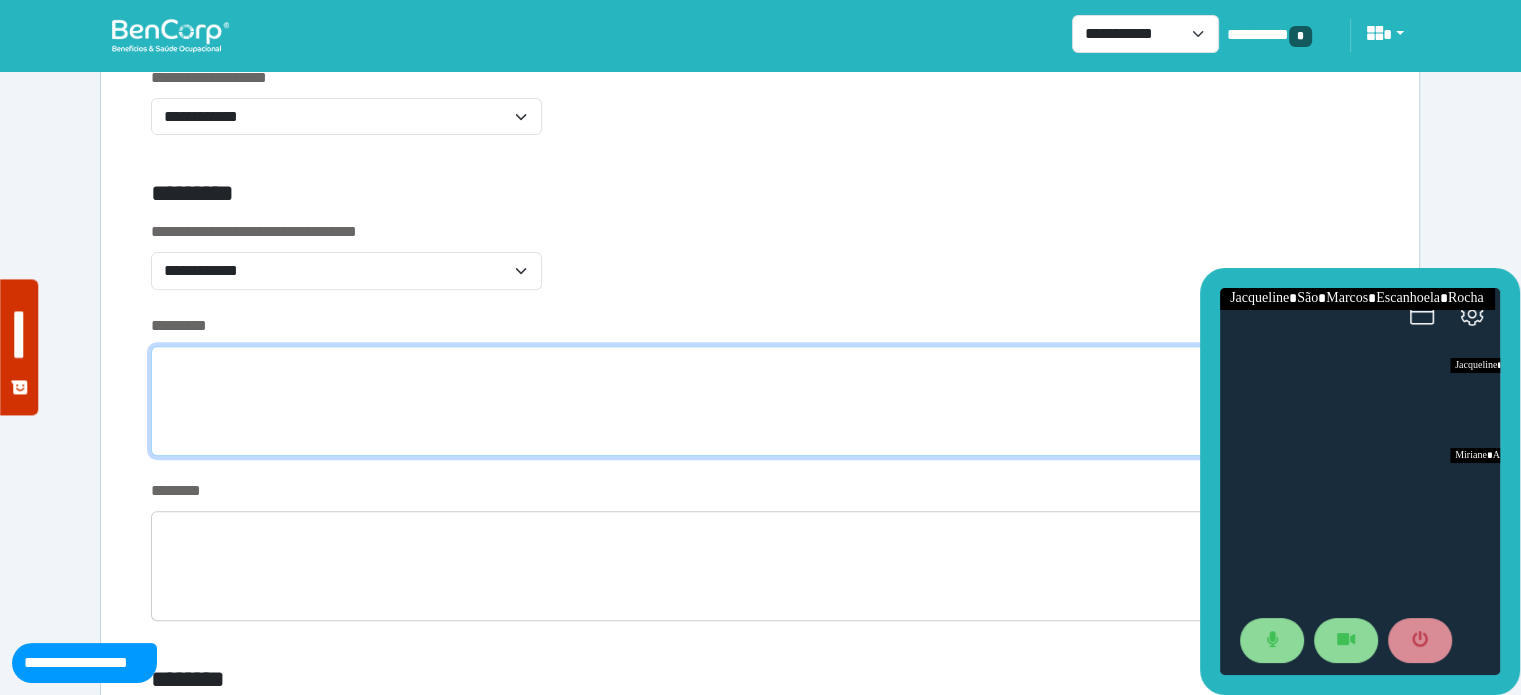 click at bounding box center (760, 401) 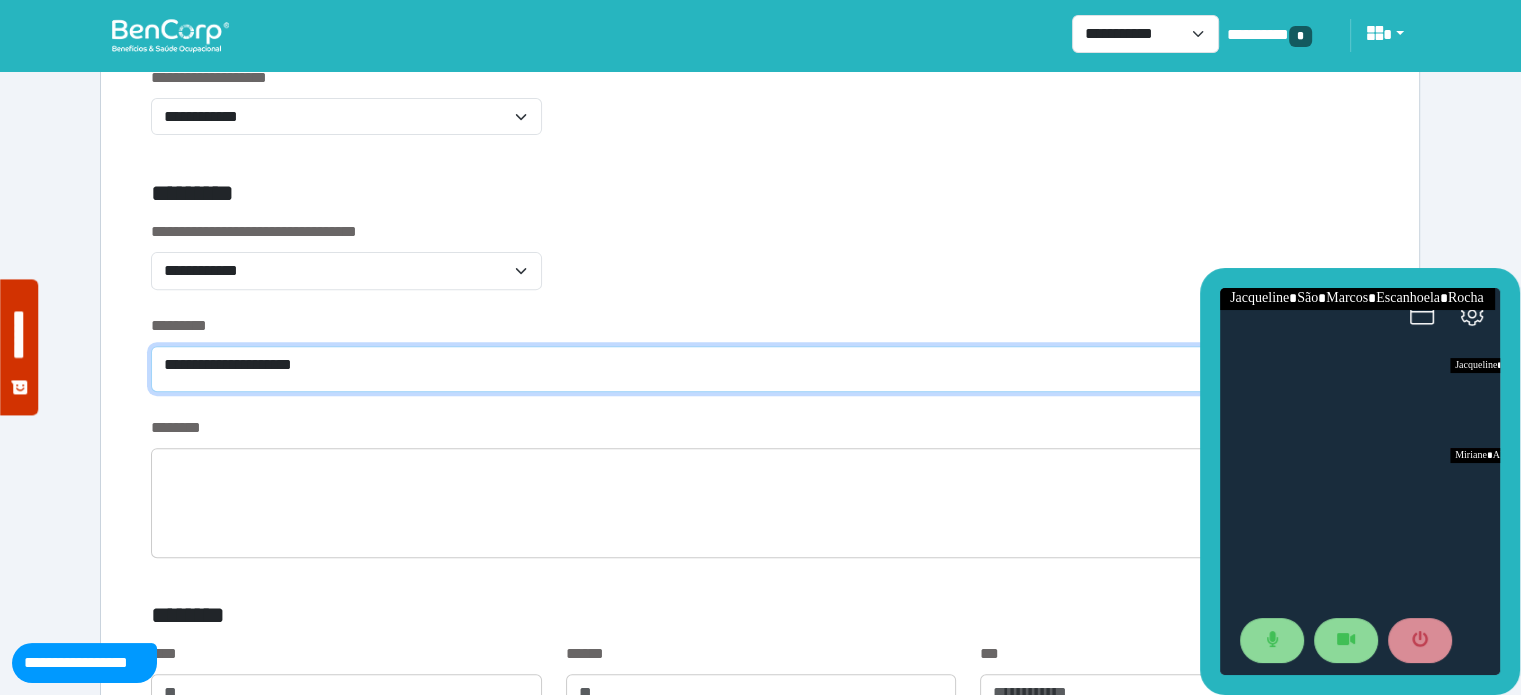 type on "**********" 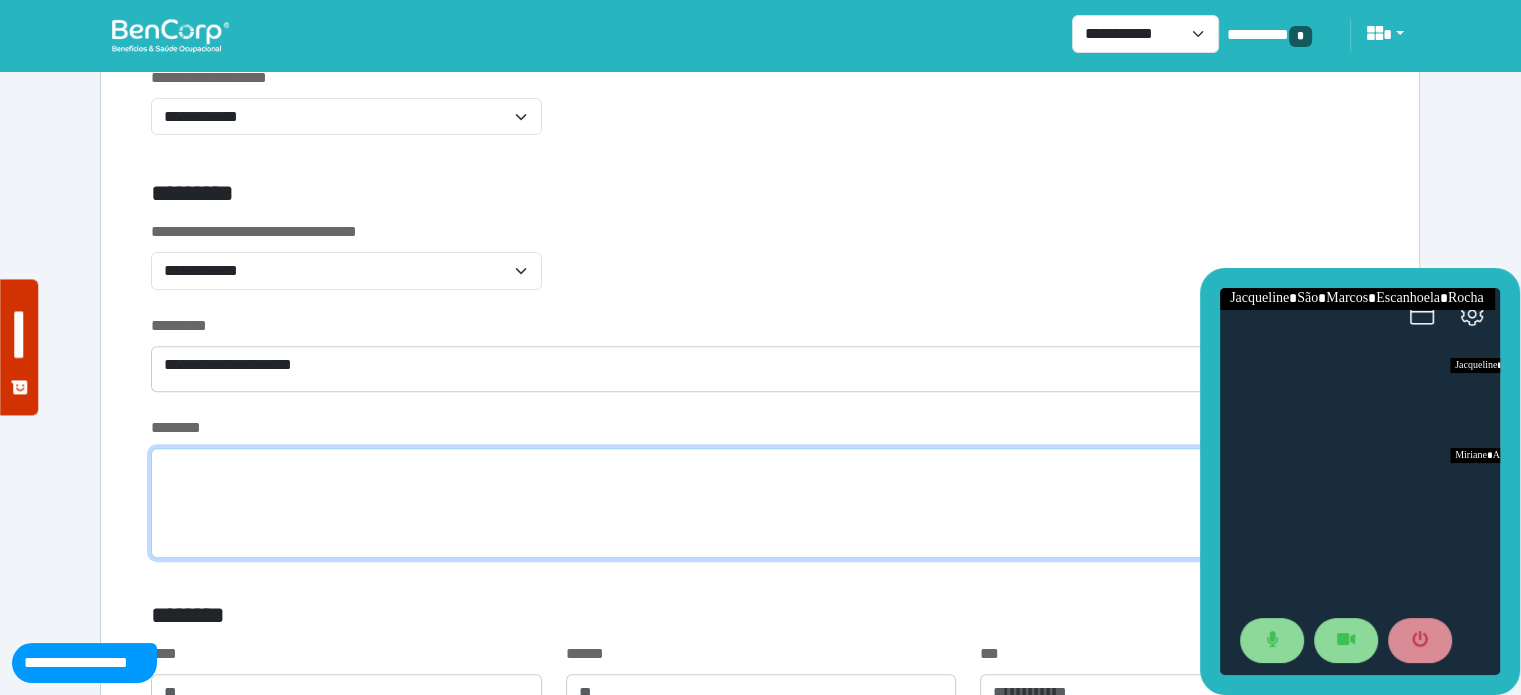 click at bounding box center (760, 503) 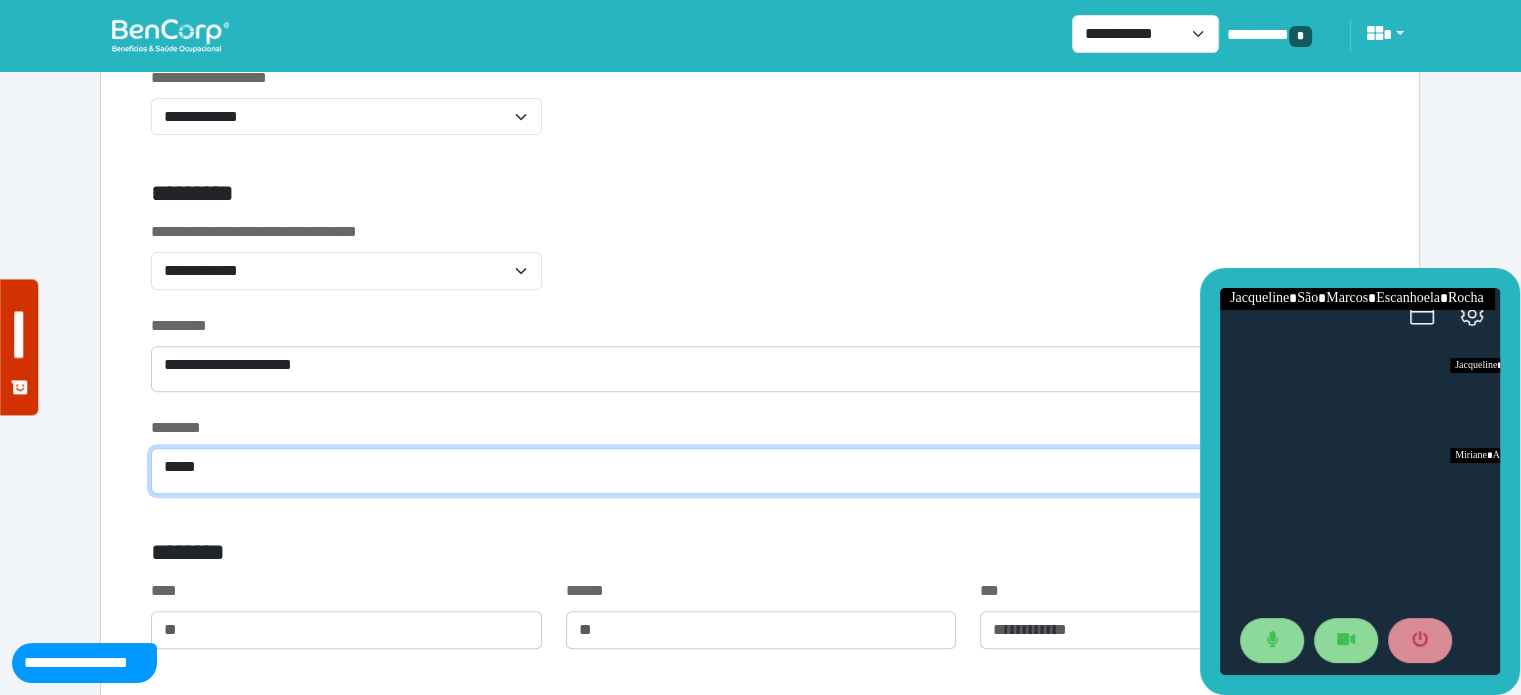 type on "****" 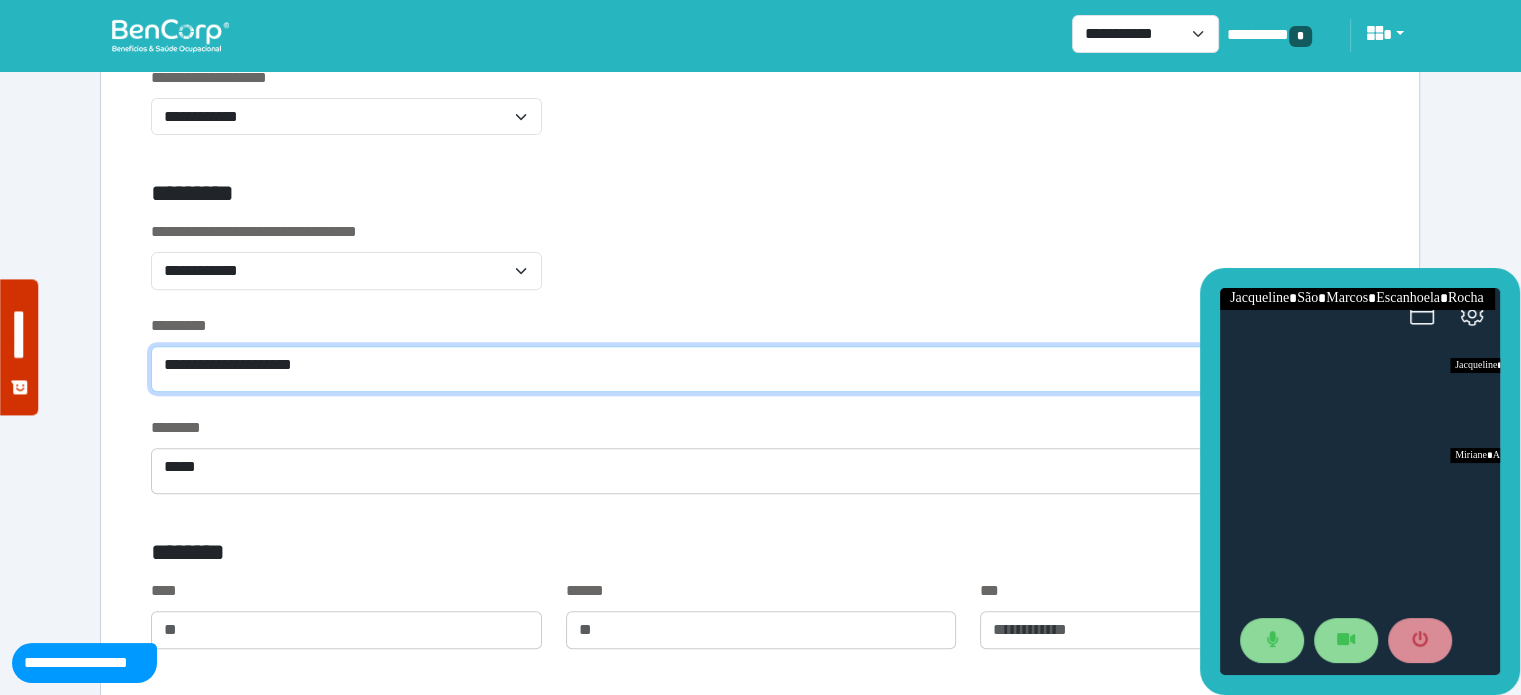 click on "**********" at bounding box center [760, 369] 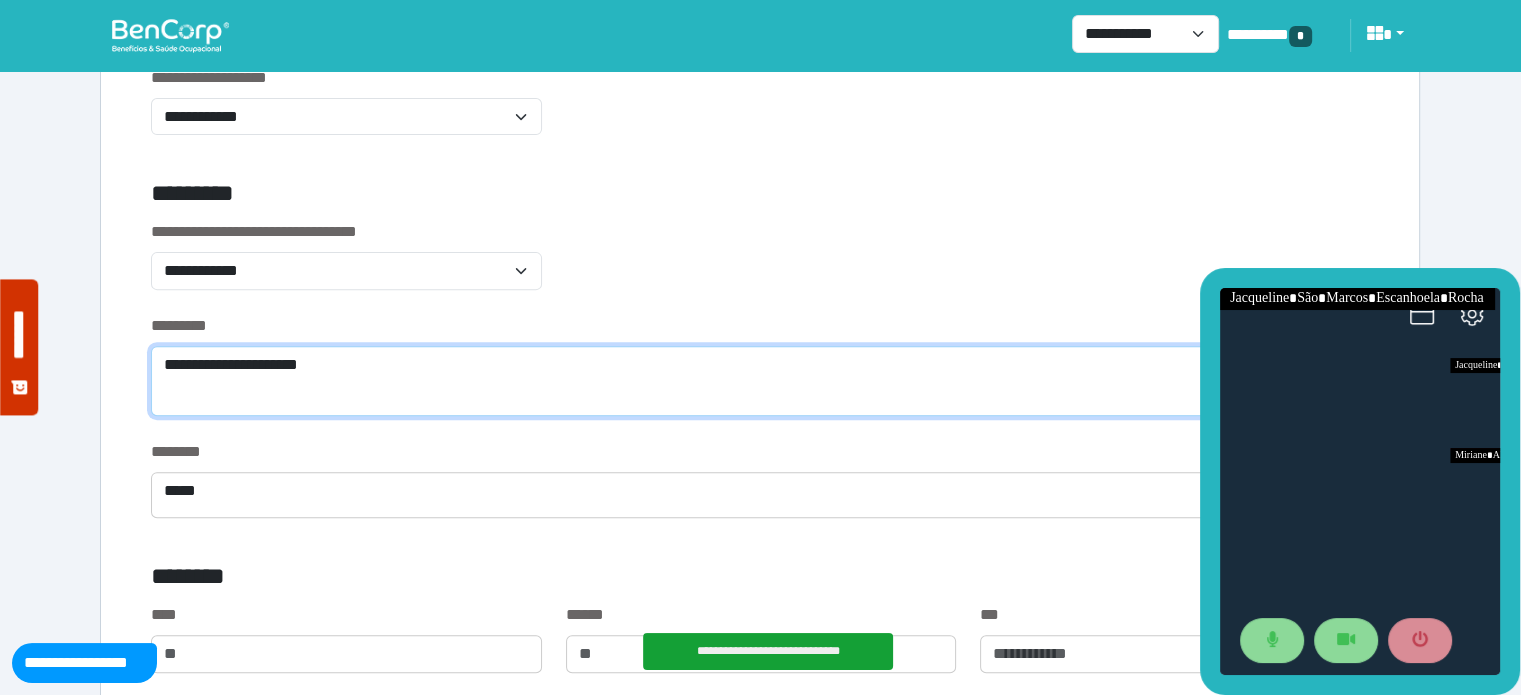 scroll, scrollTop: 0, scrollLeft: 0, axis: both 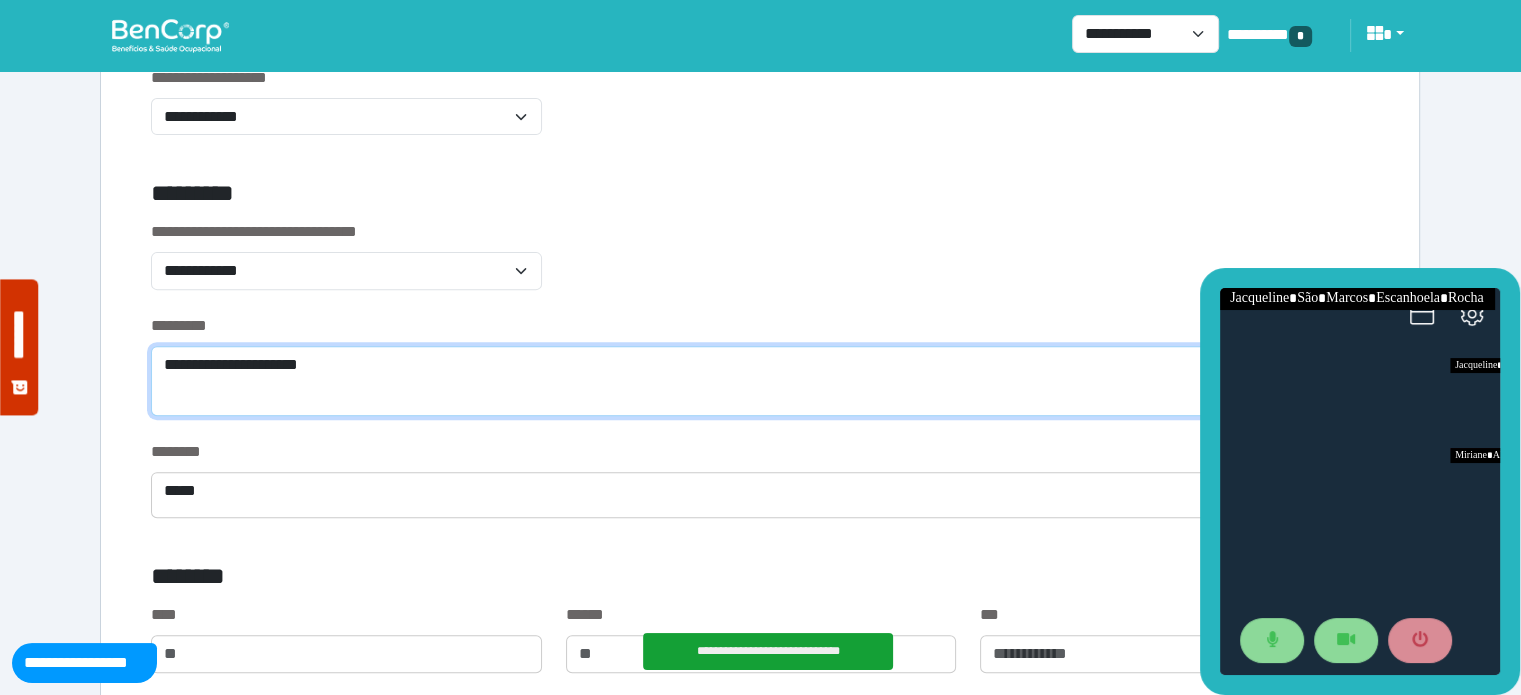 click on "**********" at bounding box center (760, 381) 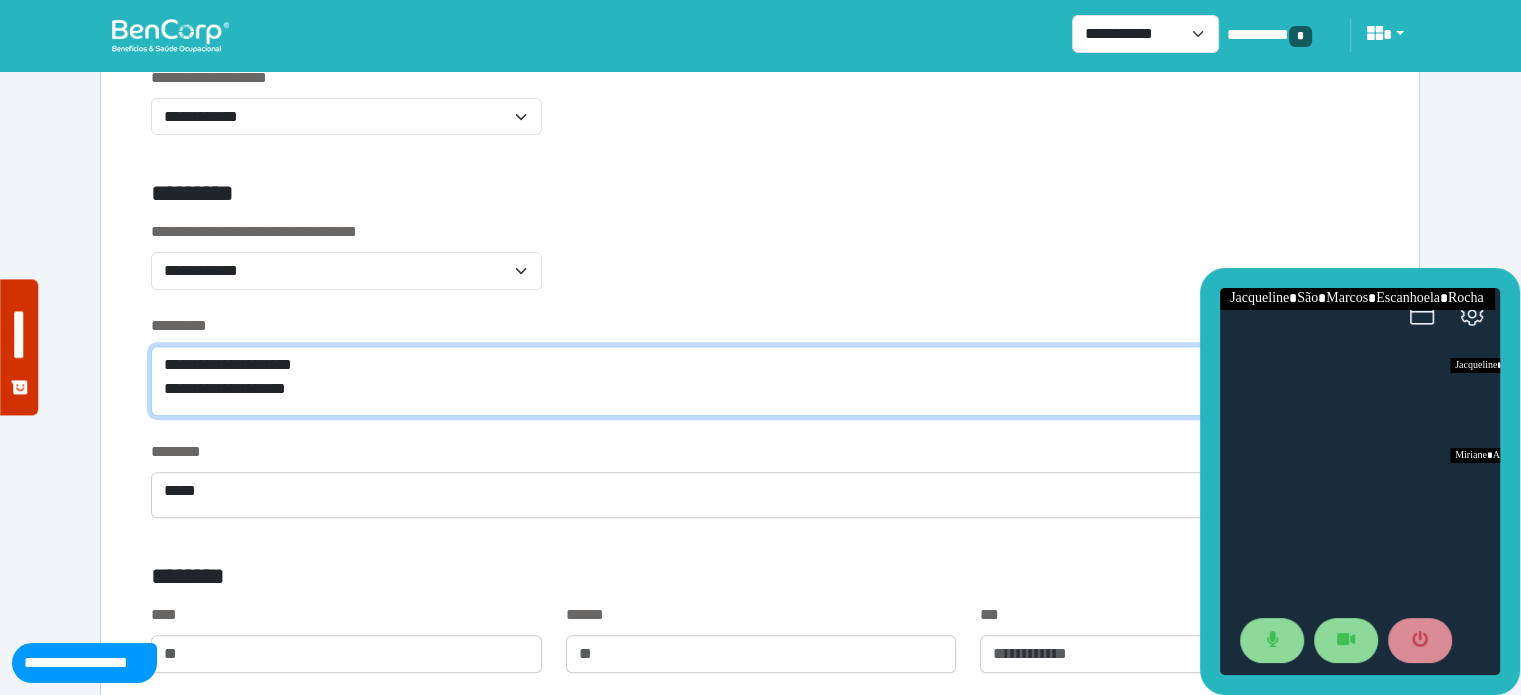 scroll, scrollTop: 921, scrollLeft: 0, axis: vertical 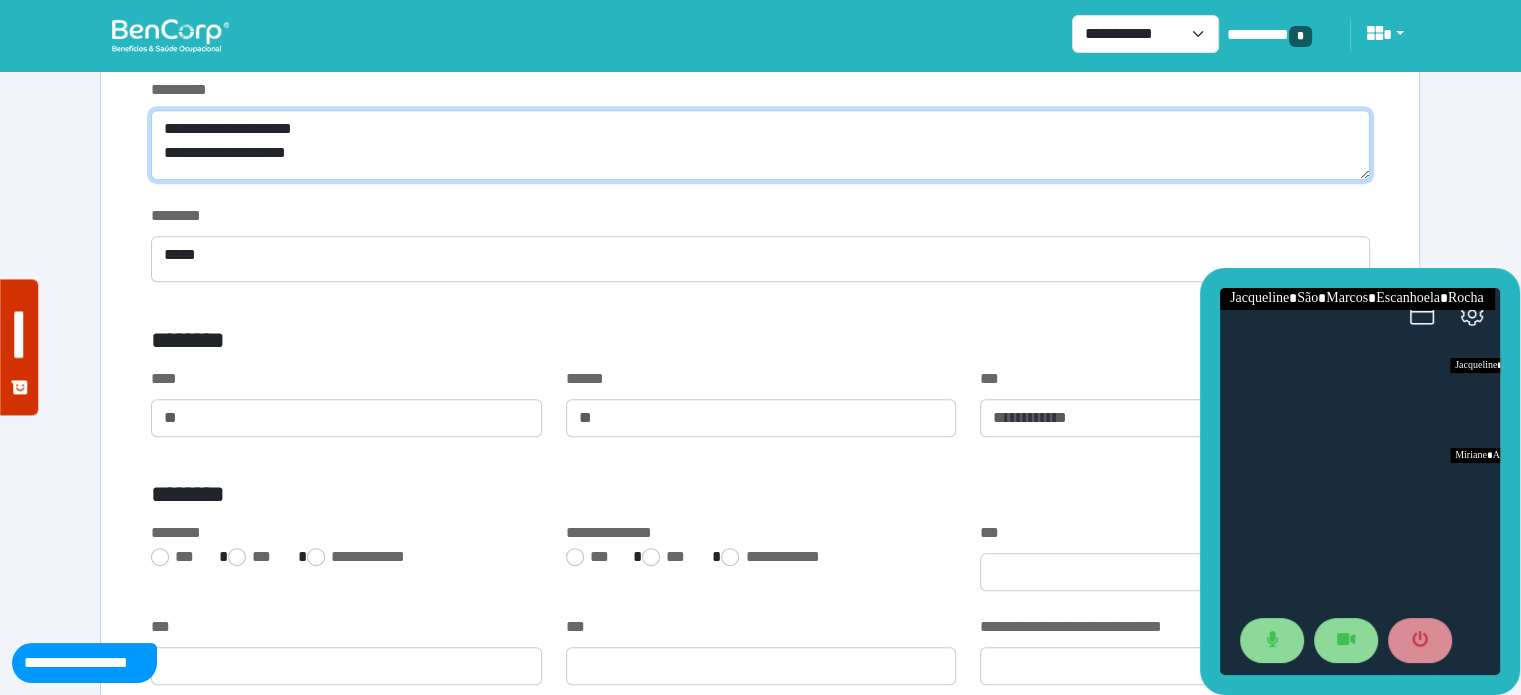 type on "**********" 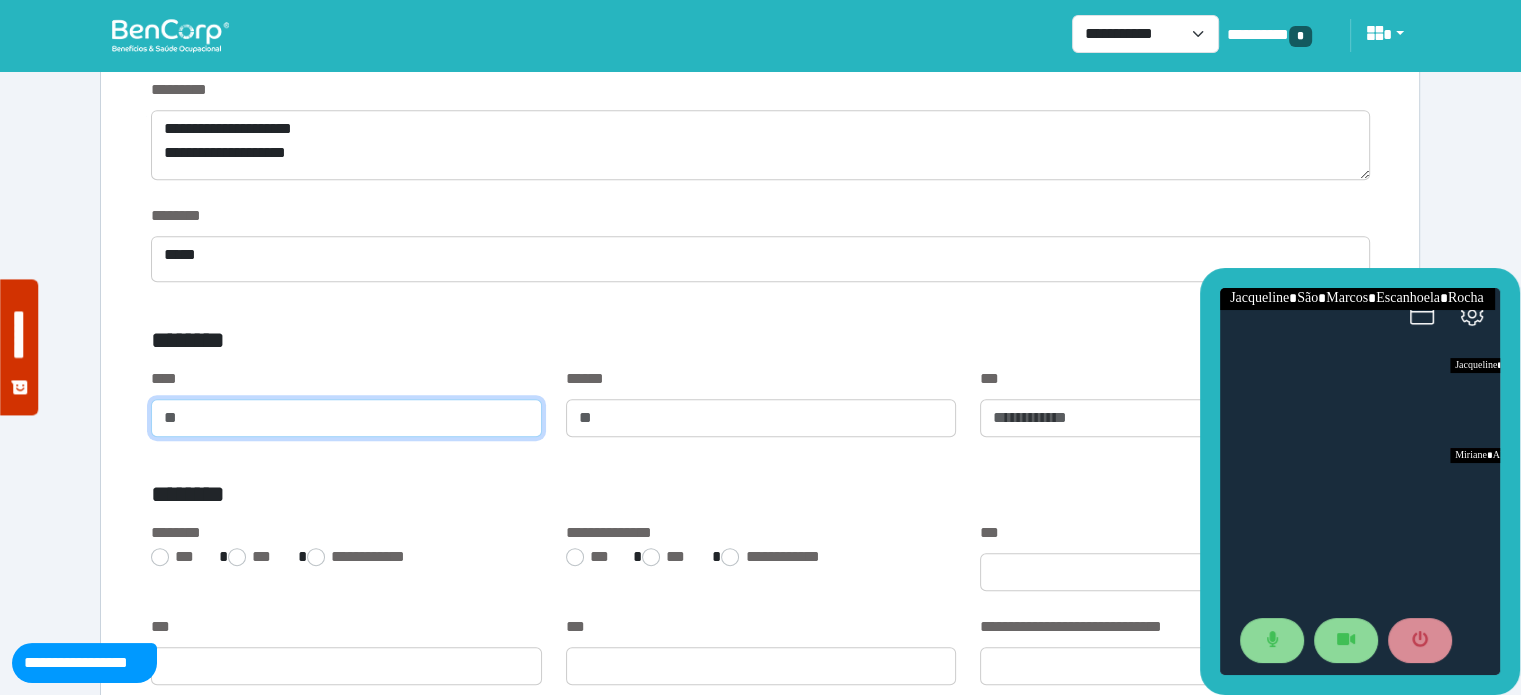 click at bounding box center (346, 418) 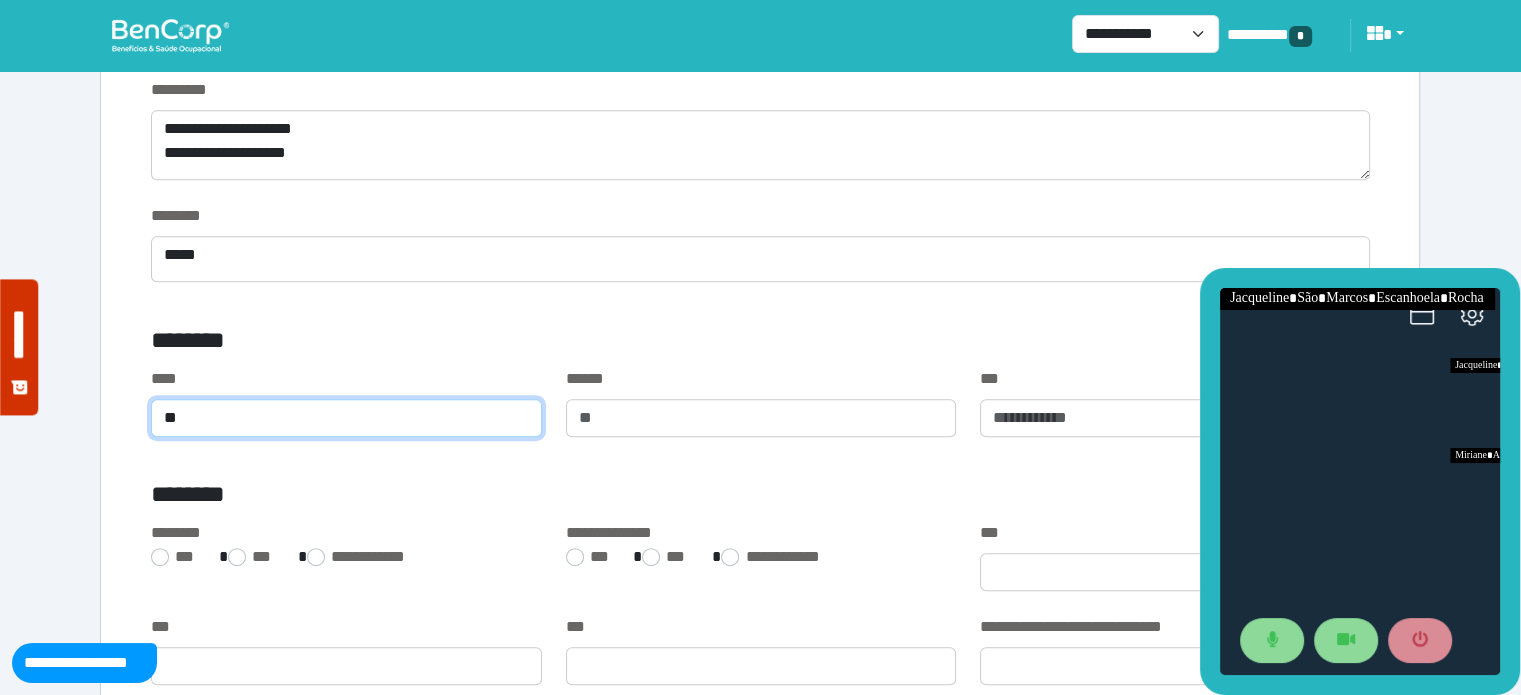 type on "**" 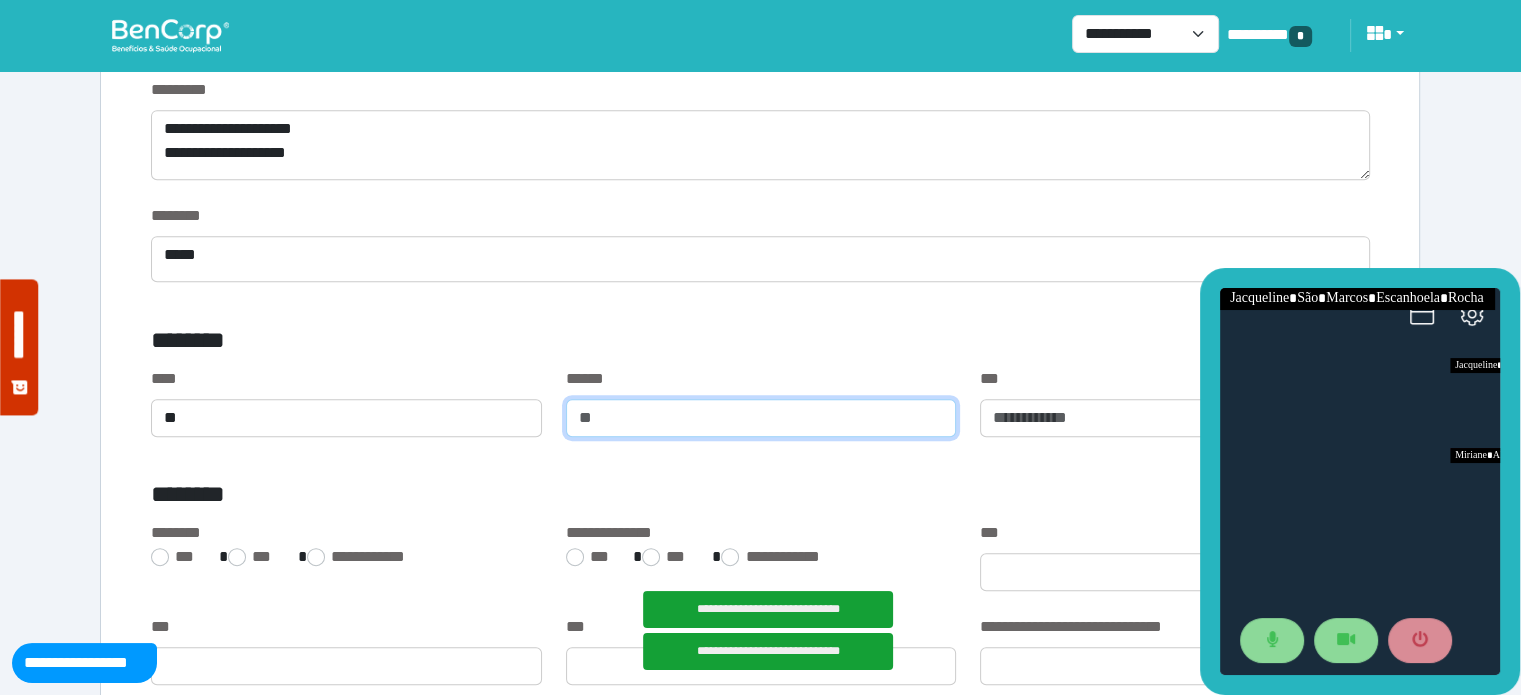click at bounding box center (761, 418) 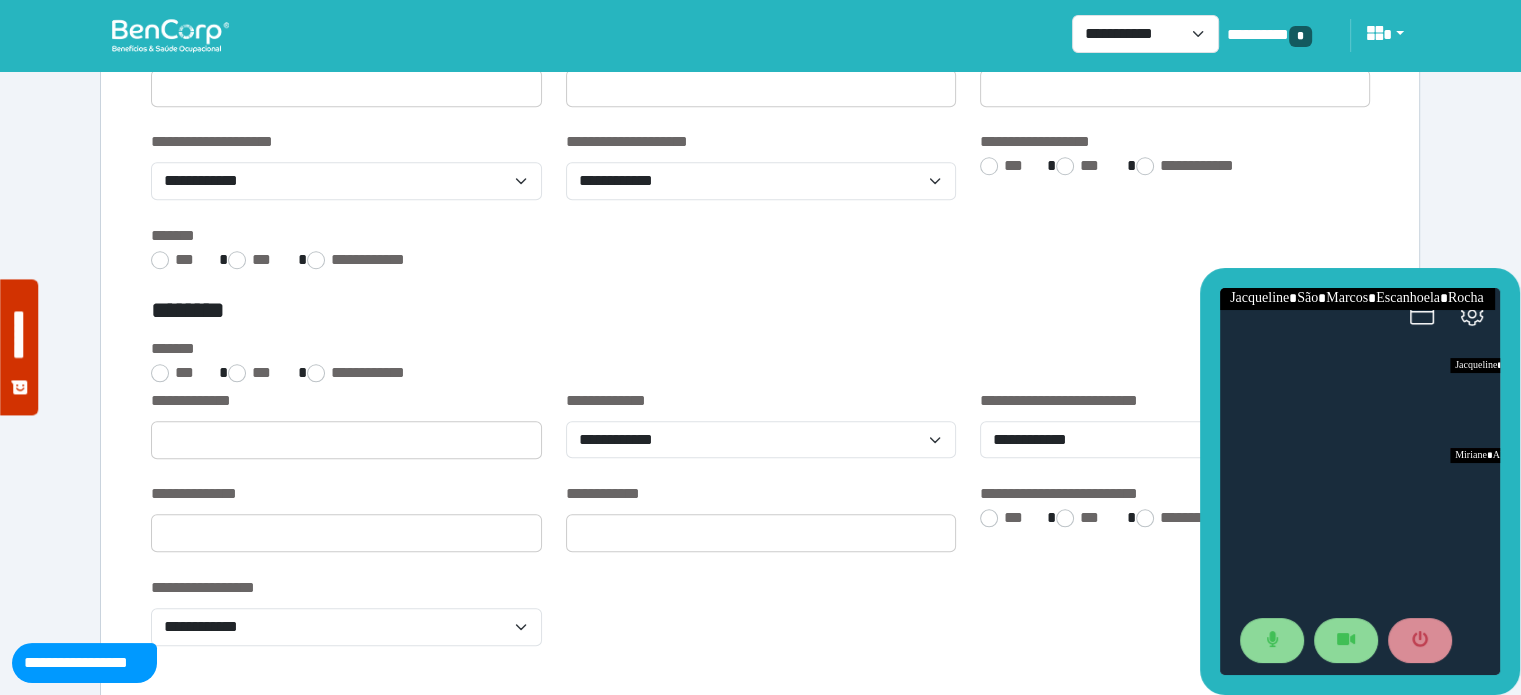 scroll, scrollTop: 1760, scrollLeft: 0, axis: vertical 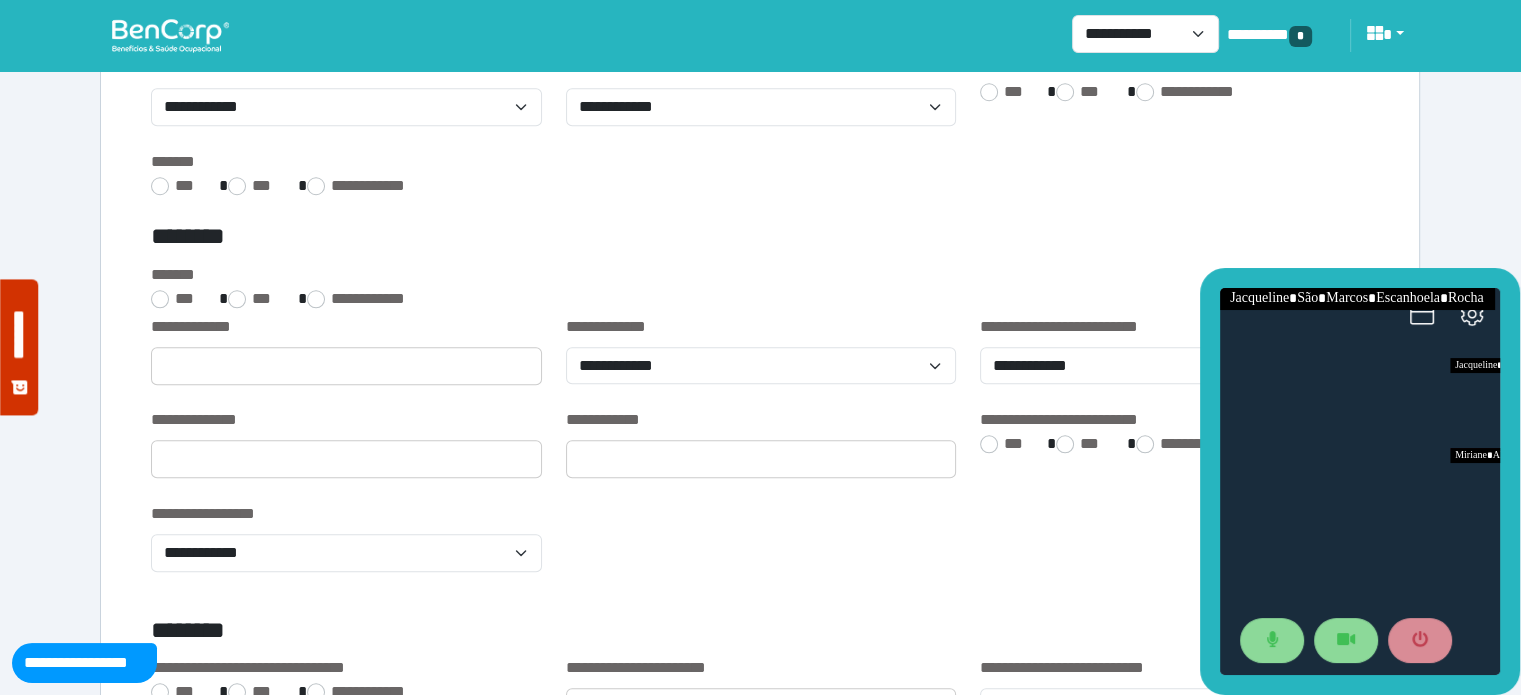 type on "***" 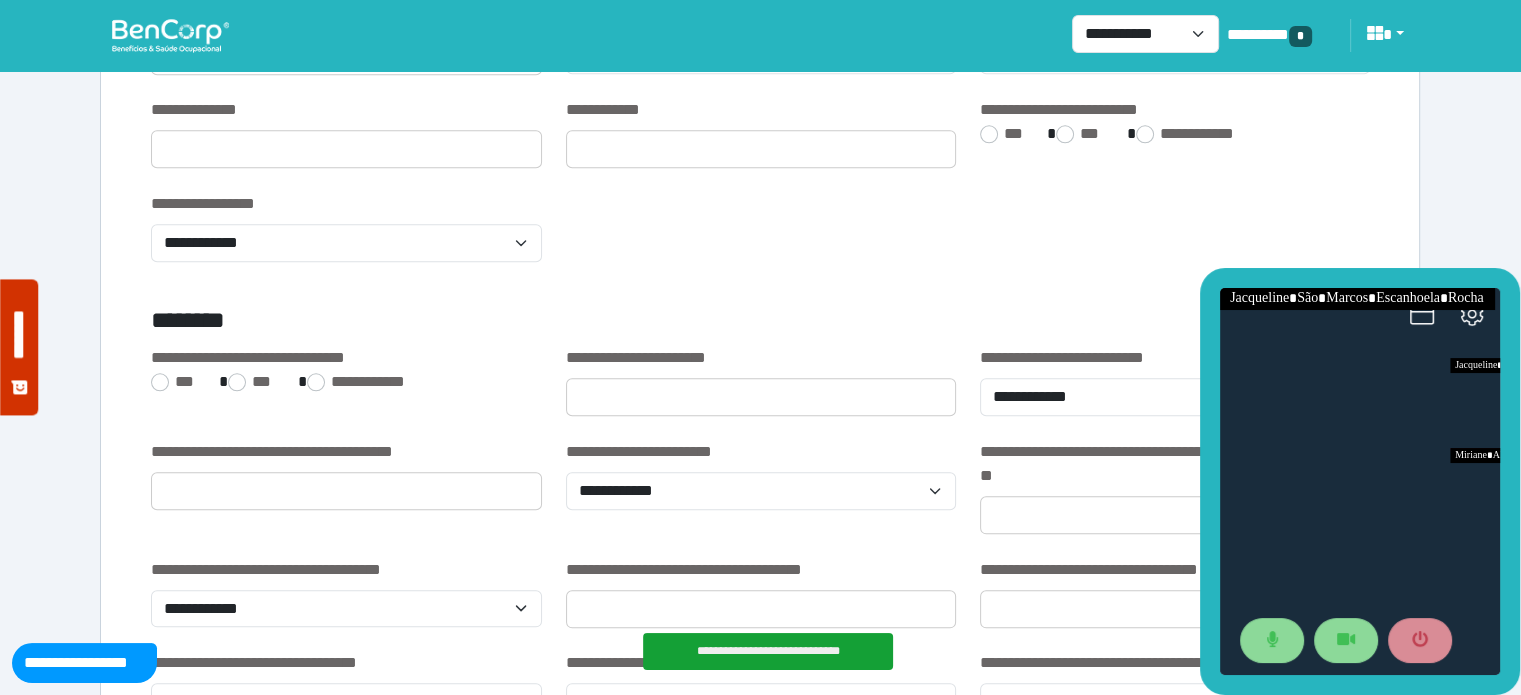 scroll, scrollTop: 2092, scrollLeft: 0, axis: vertical 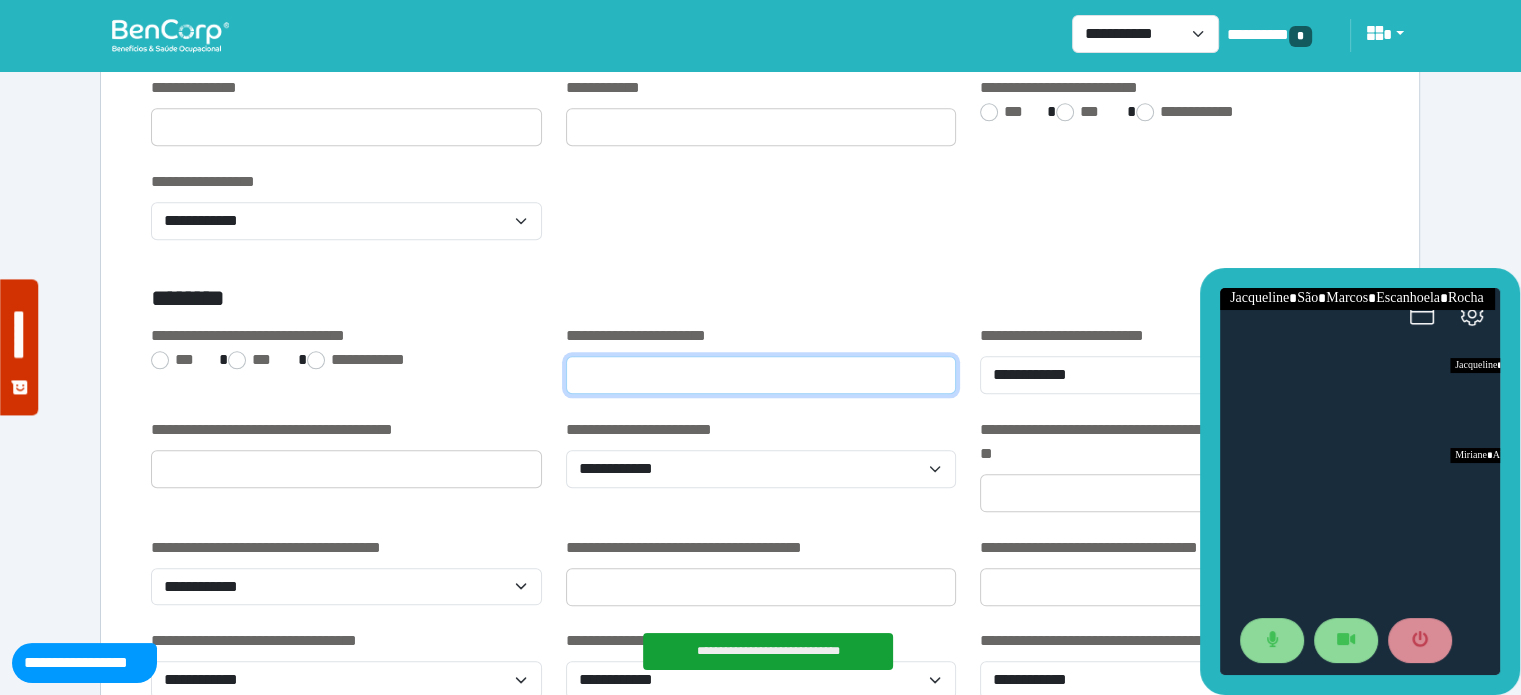 click at bounding box center (761, 375) 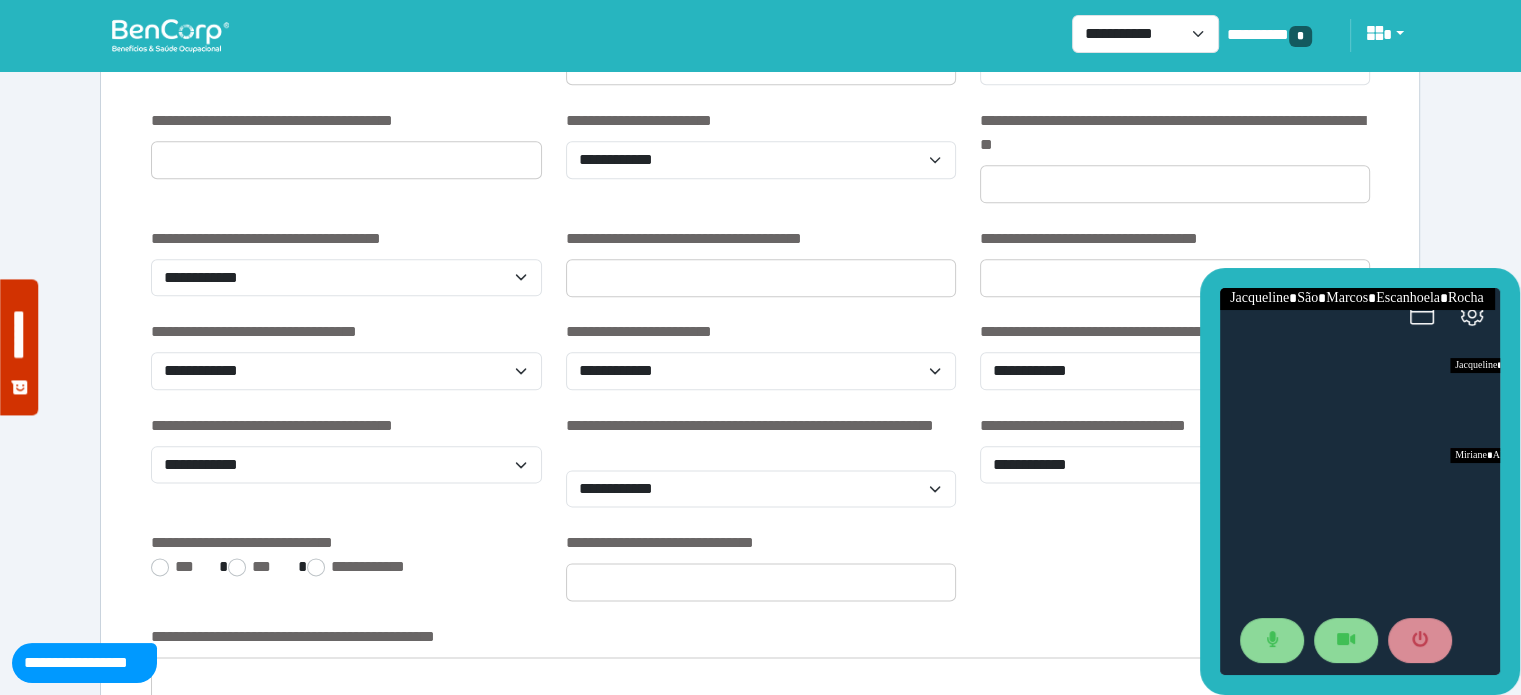 scroll, scrollTop: 2454, scrollLeft: 0, axis: vertical 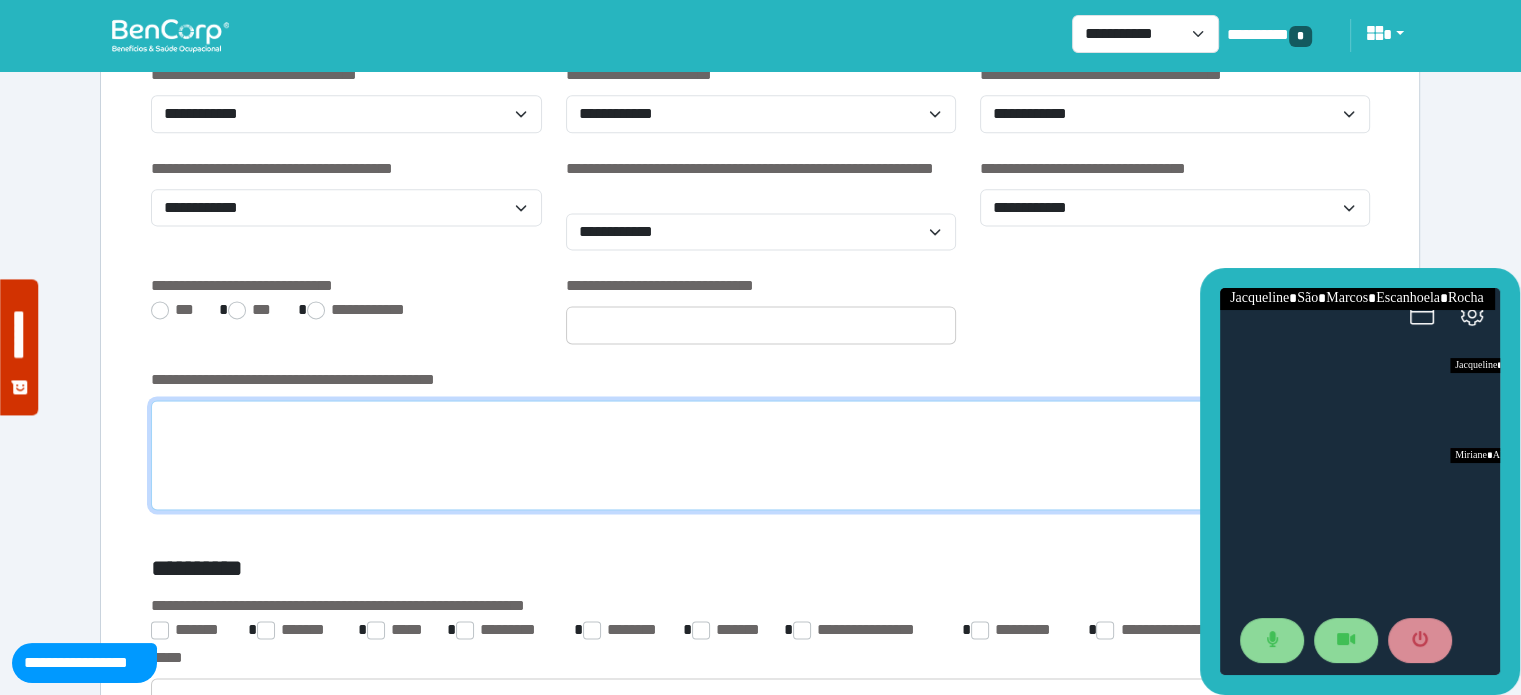 click at bounding box center [760, 455] 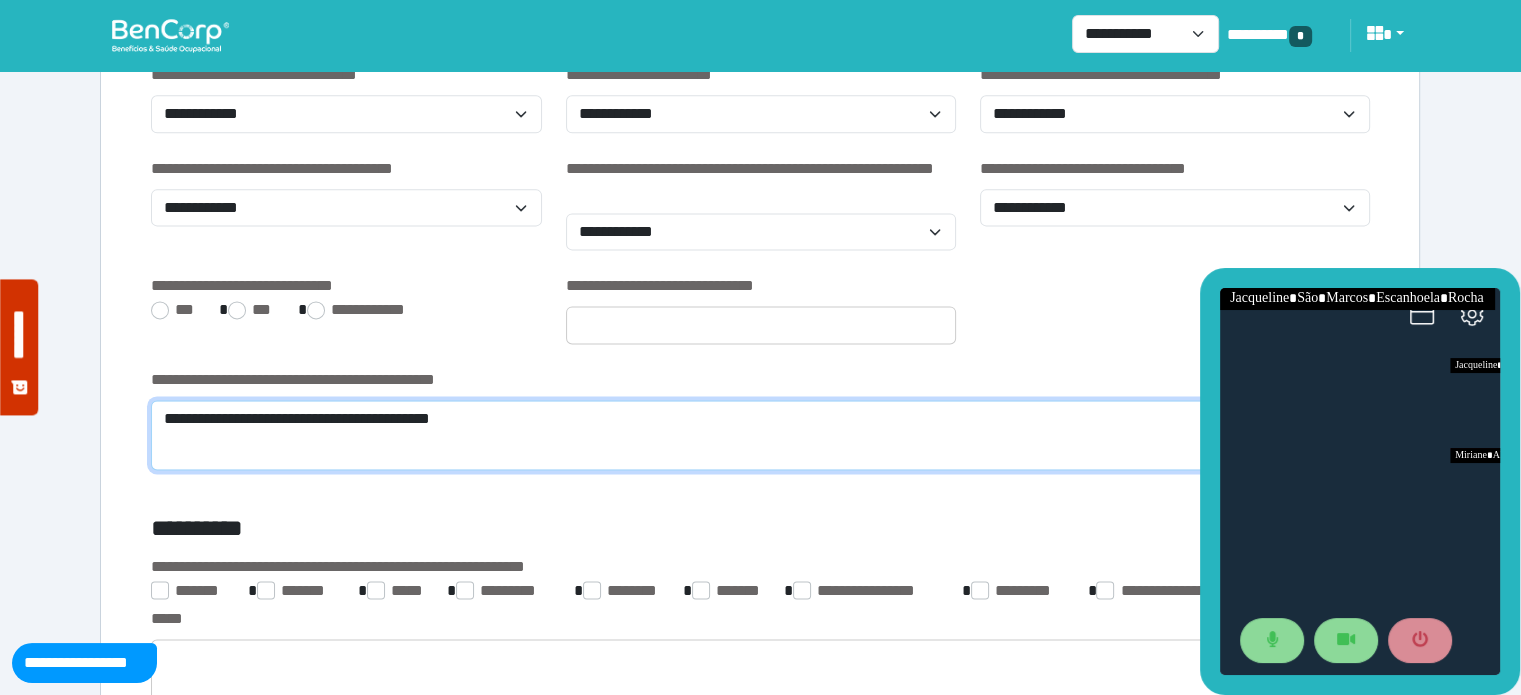 scroll, scrollTop: 0, scrollLeft: 0, axis: both 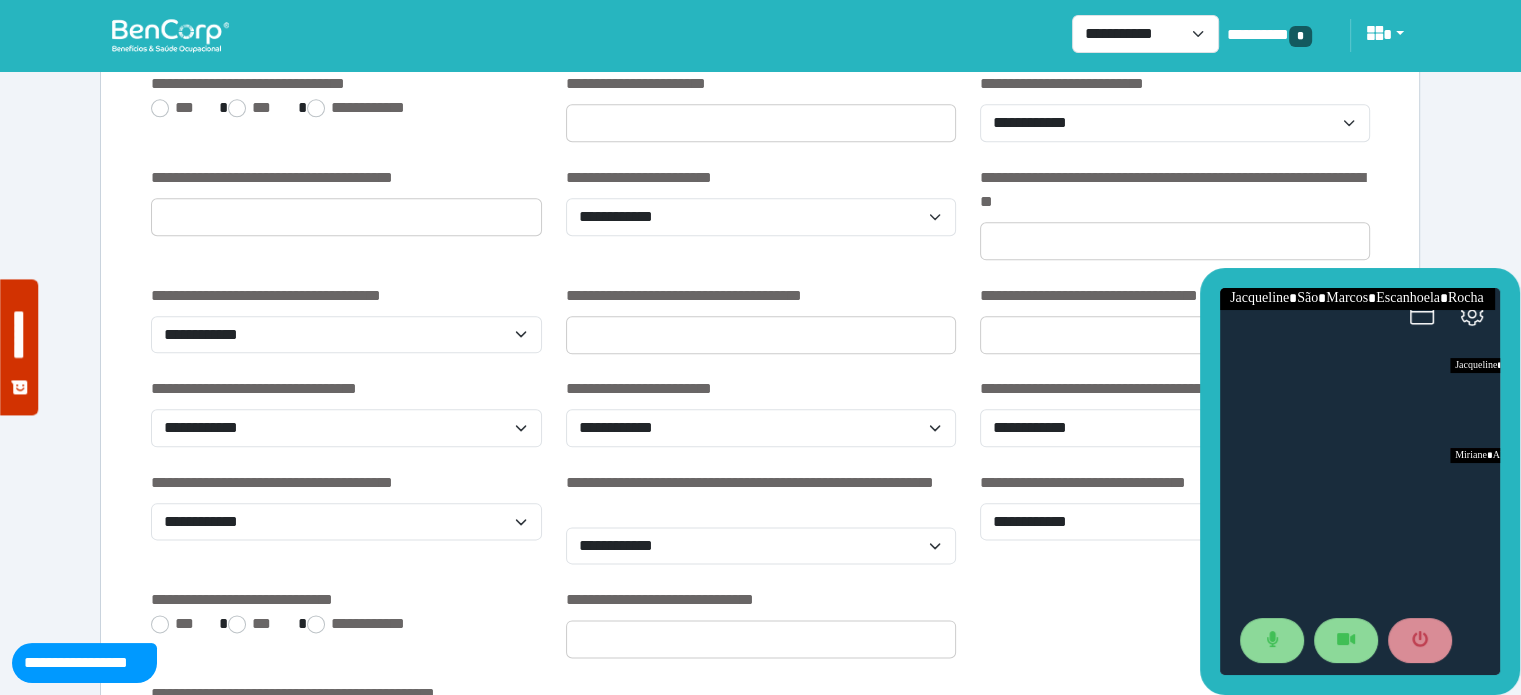type on "**********" 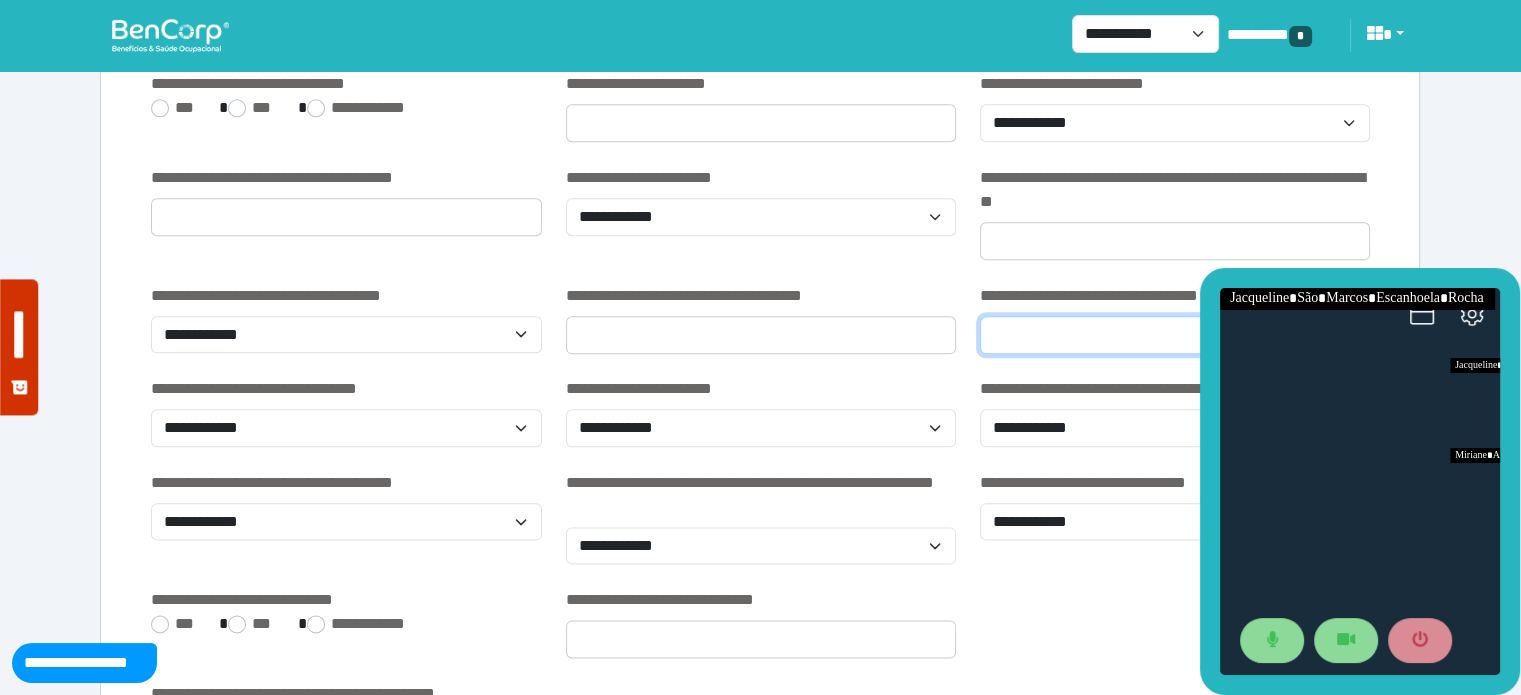 click at bounding box center [1175, 335] 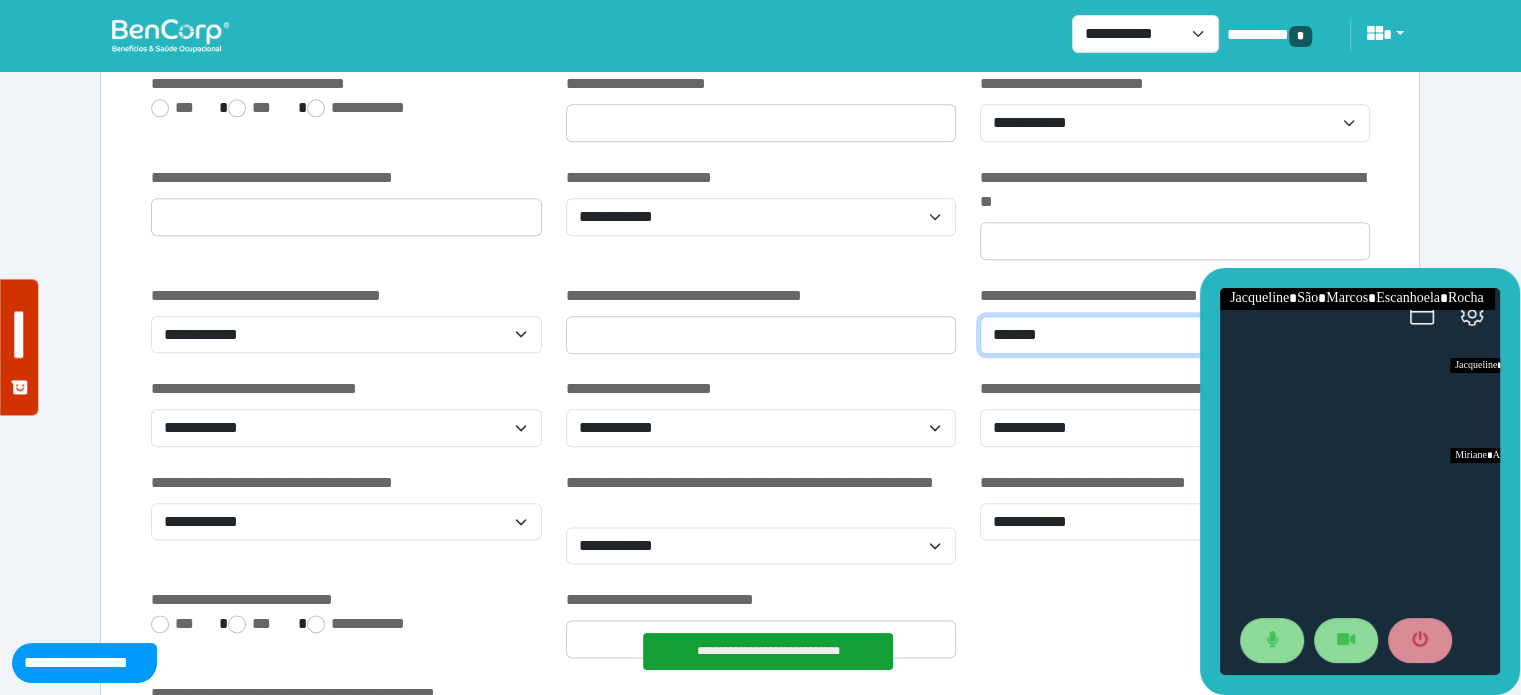 type on "**********" 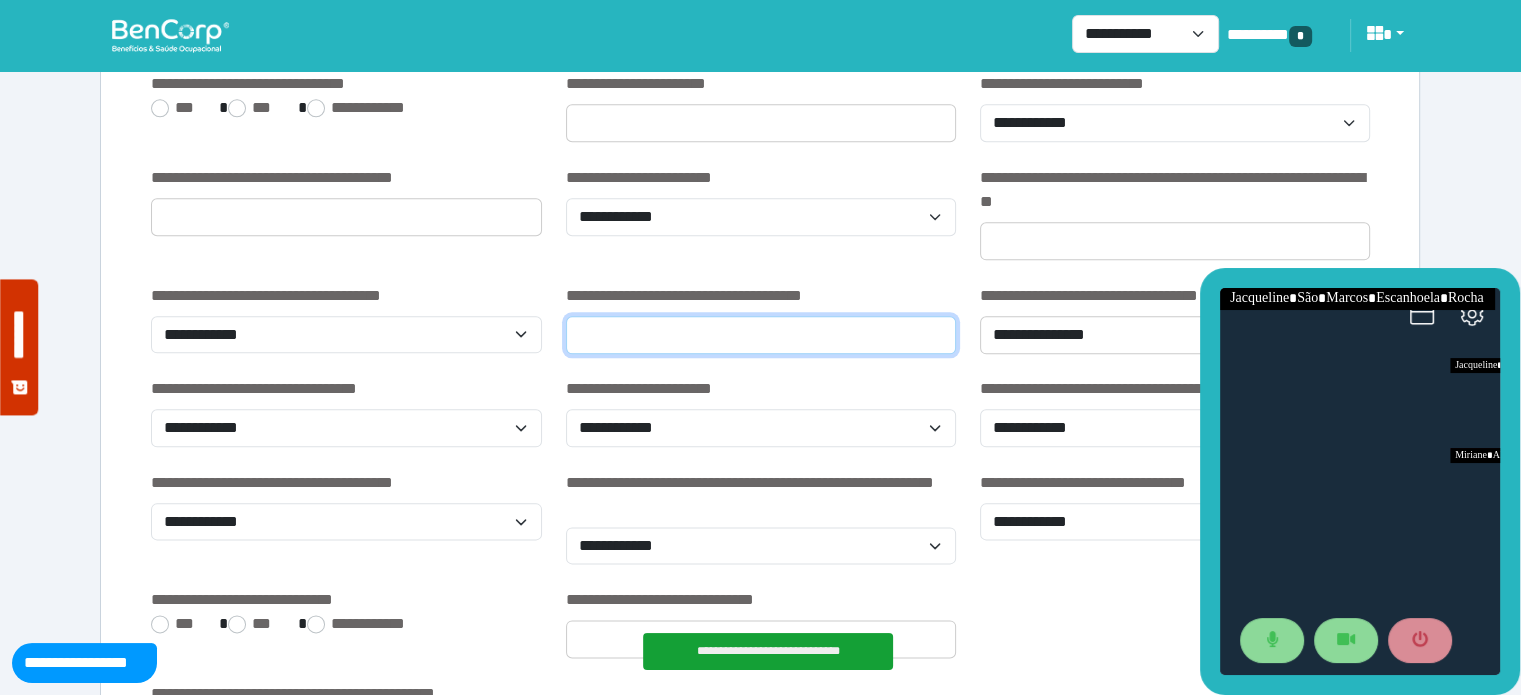 click at bounding box center (761, 335) 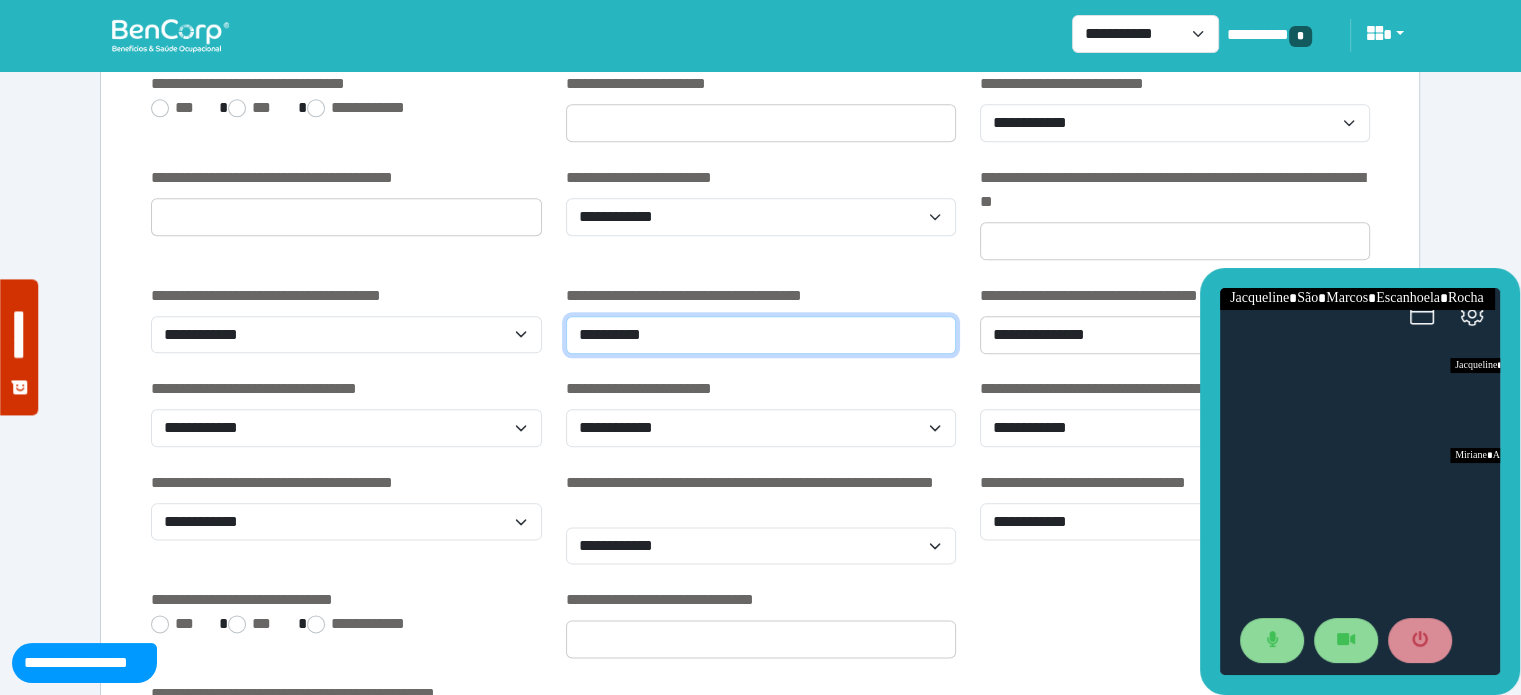 type on "**********" 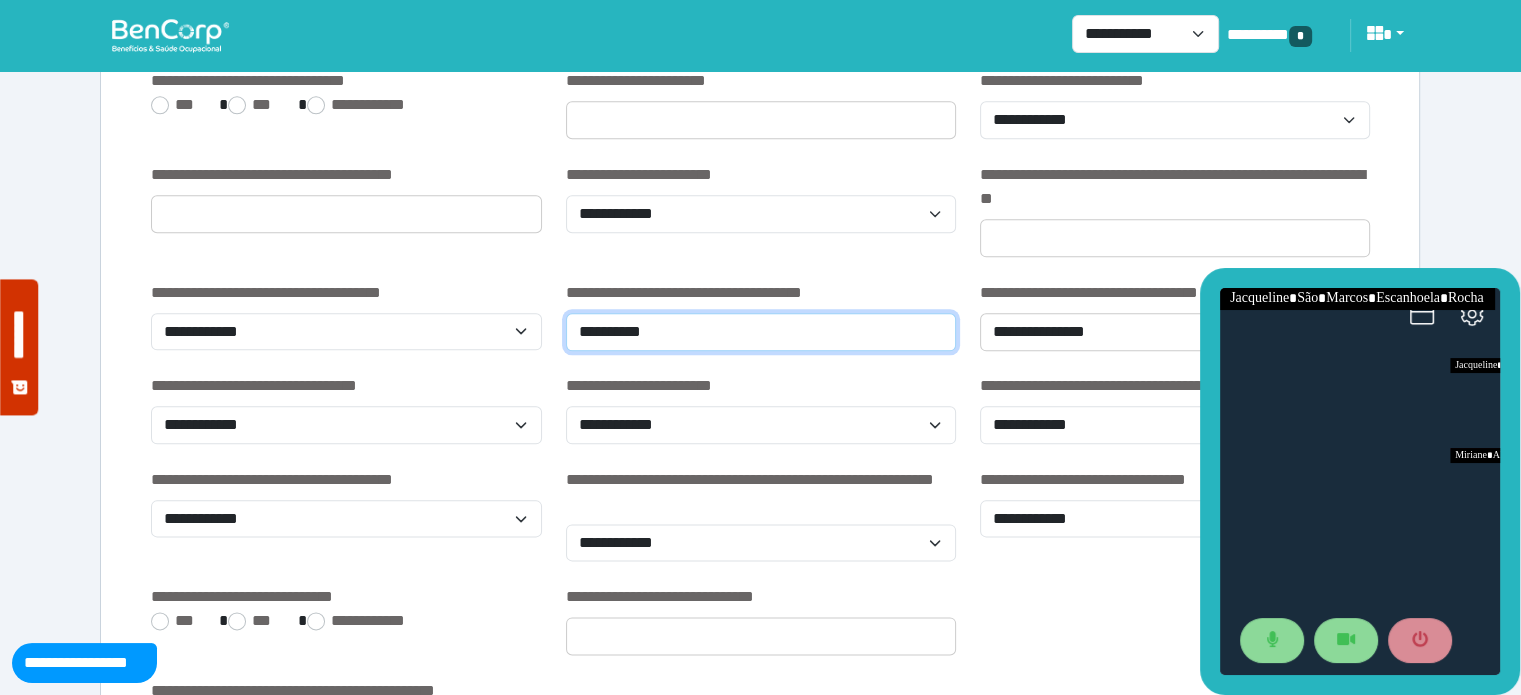 scroll, scrollTop: 2389, scrollLeft: 0, axis: vertical 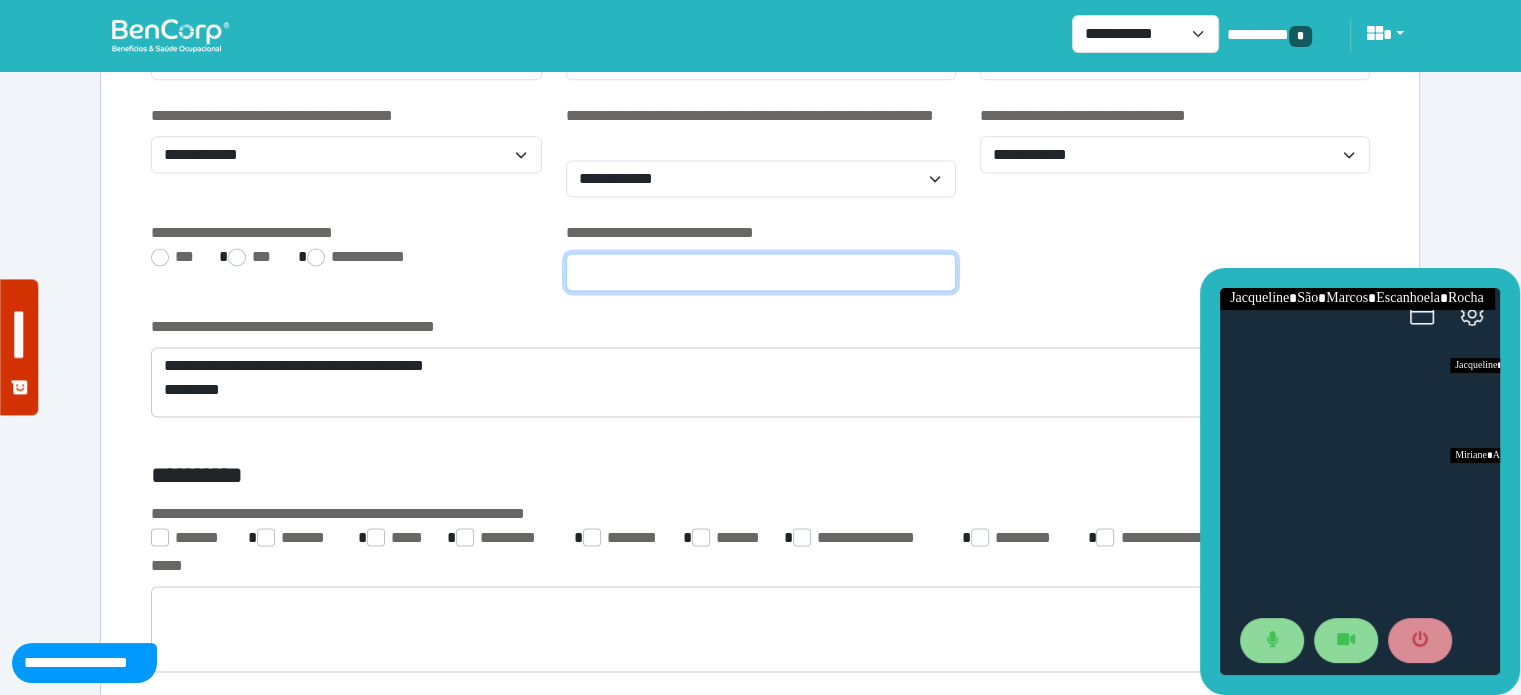 click at bounding box center (761, 272) 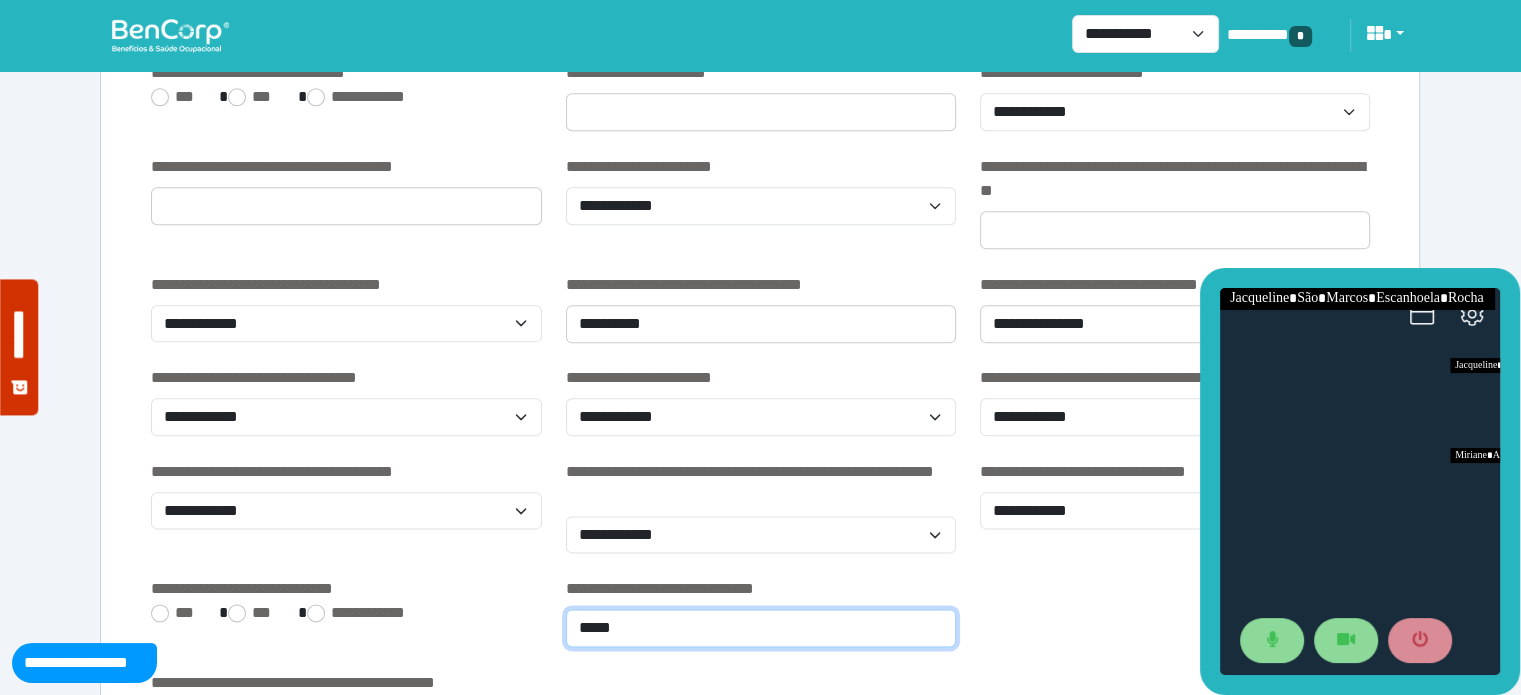 scroll, scrollTop: 2324, scrollLeft: 0, axis: vertical 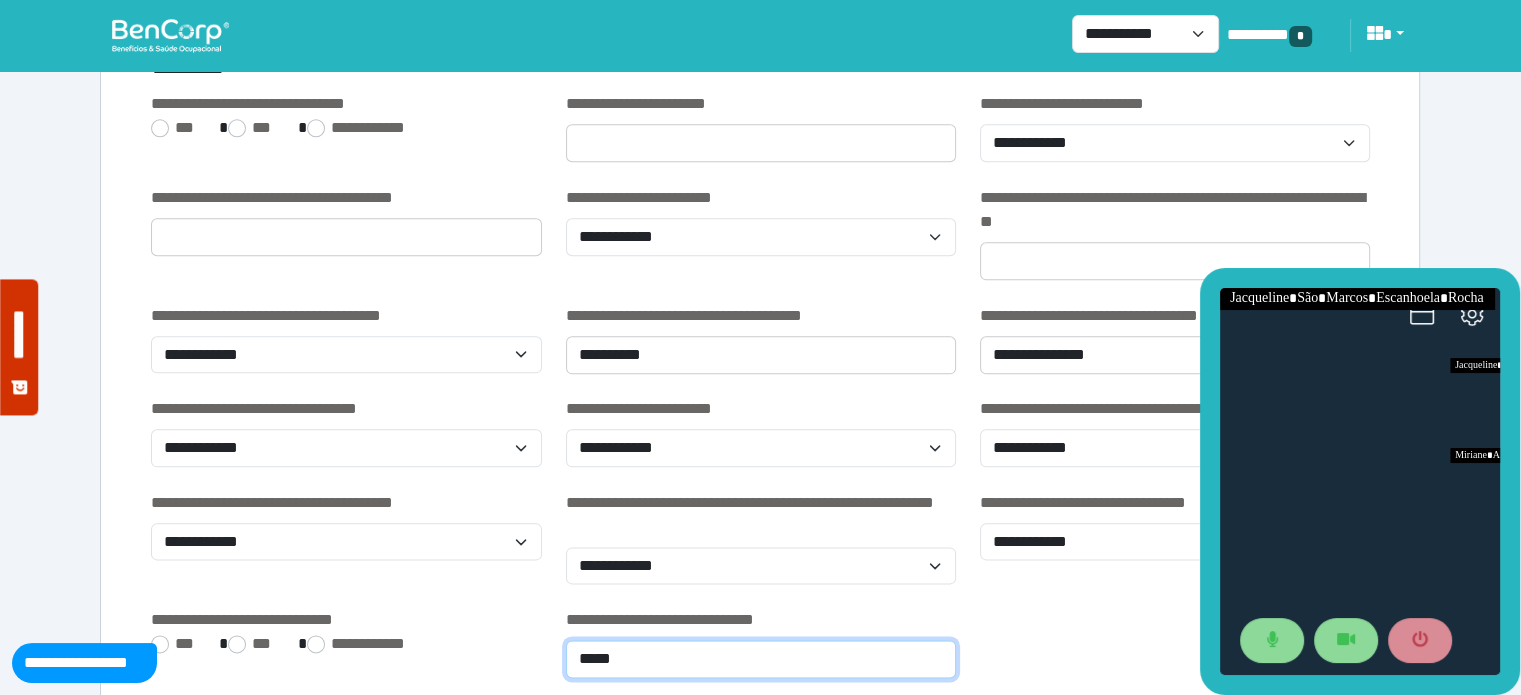 type on "****" 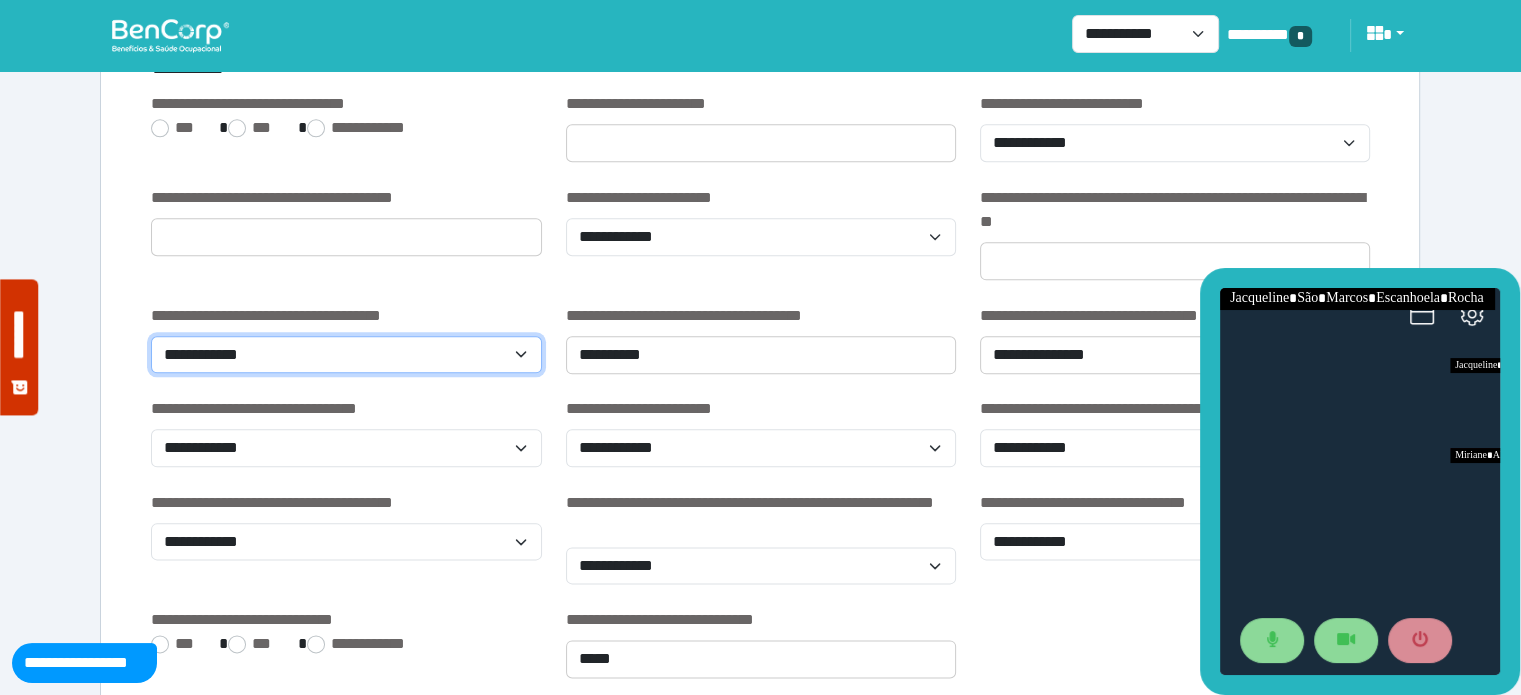 click on "**********" at bounding box center (346, 355) 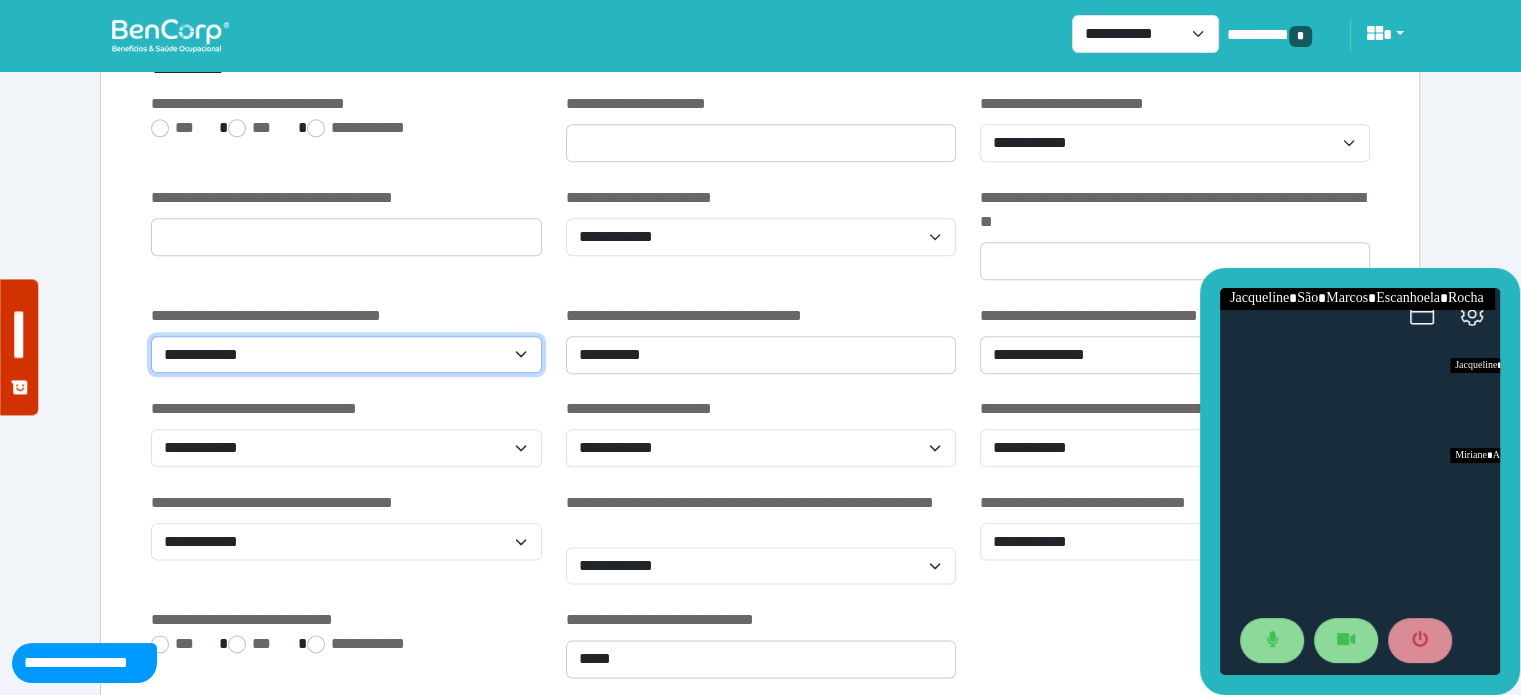 select on "***" 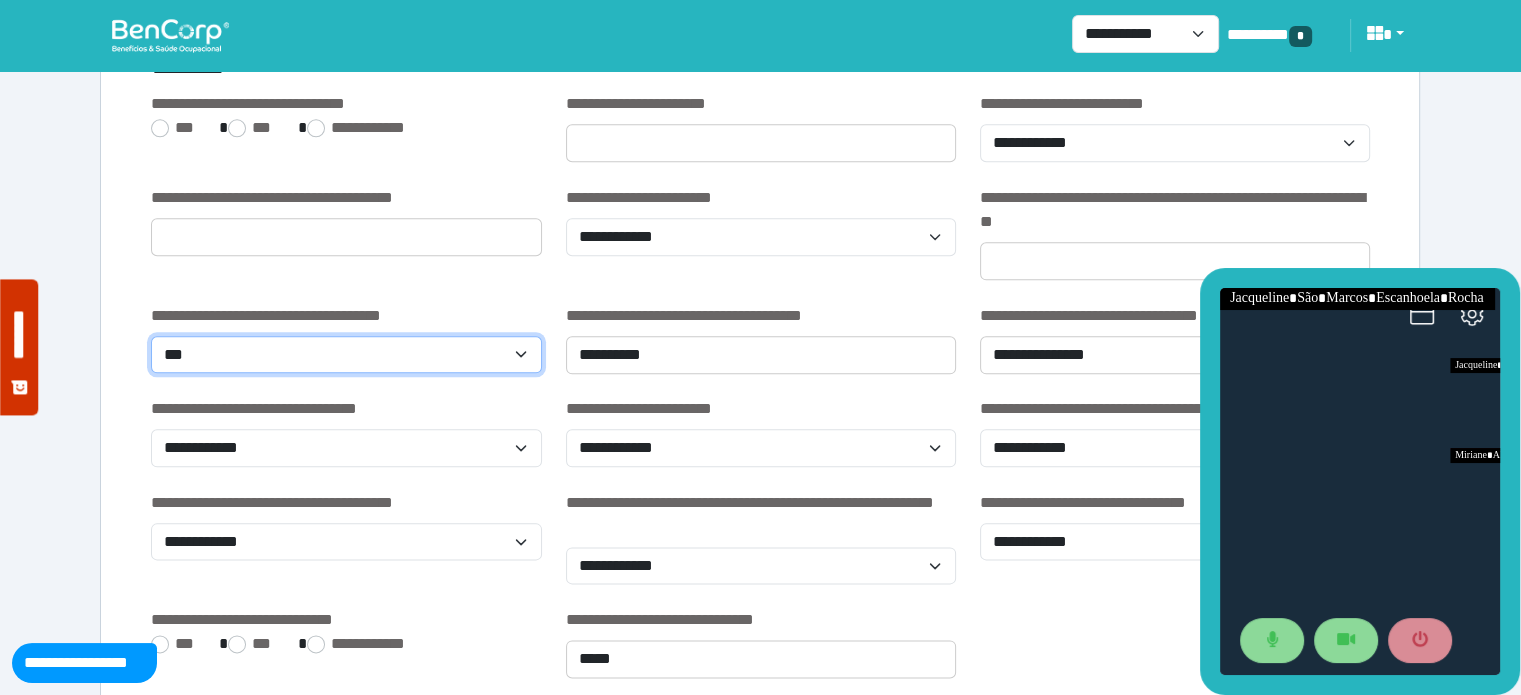 click on "**********" at bounding box center [346, 355] 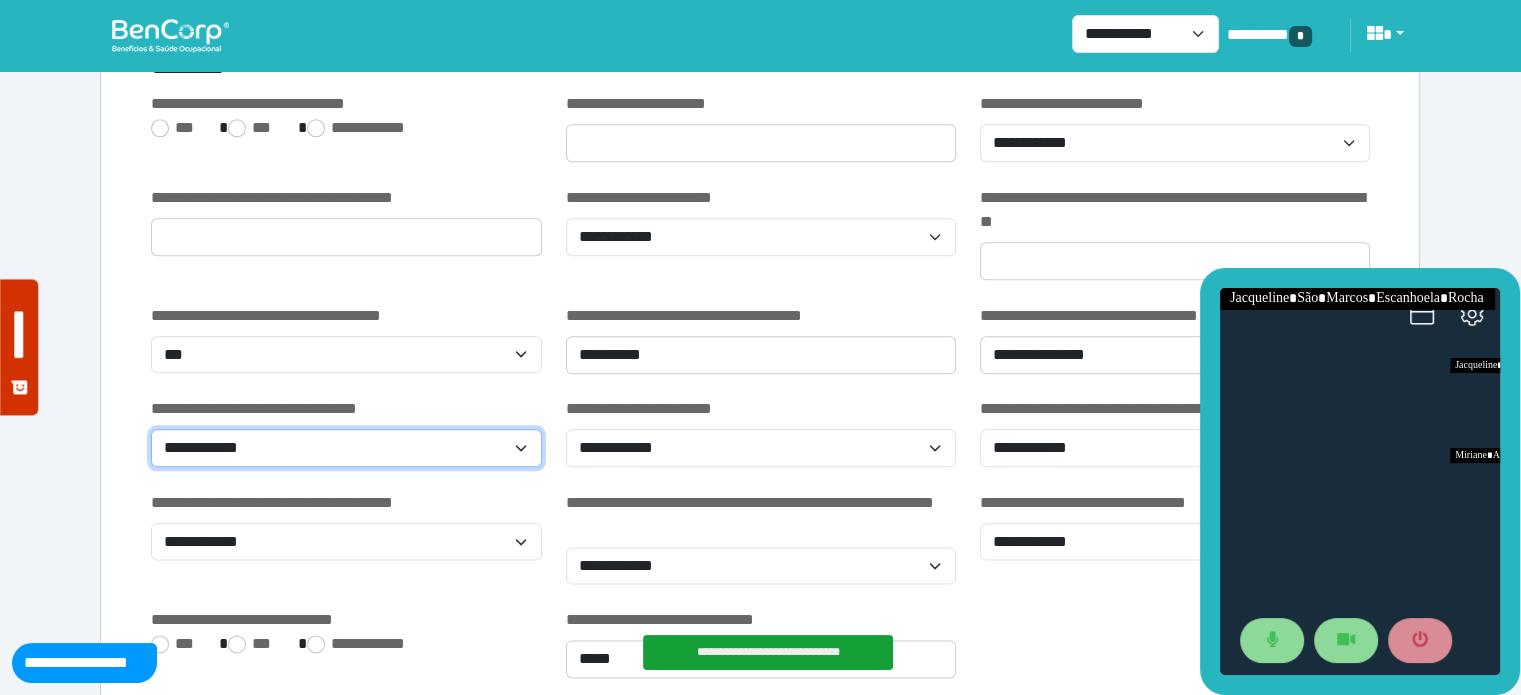 click on "**********" at bounding box center (346, 448) 